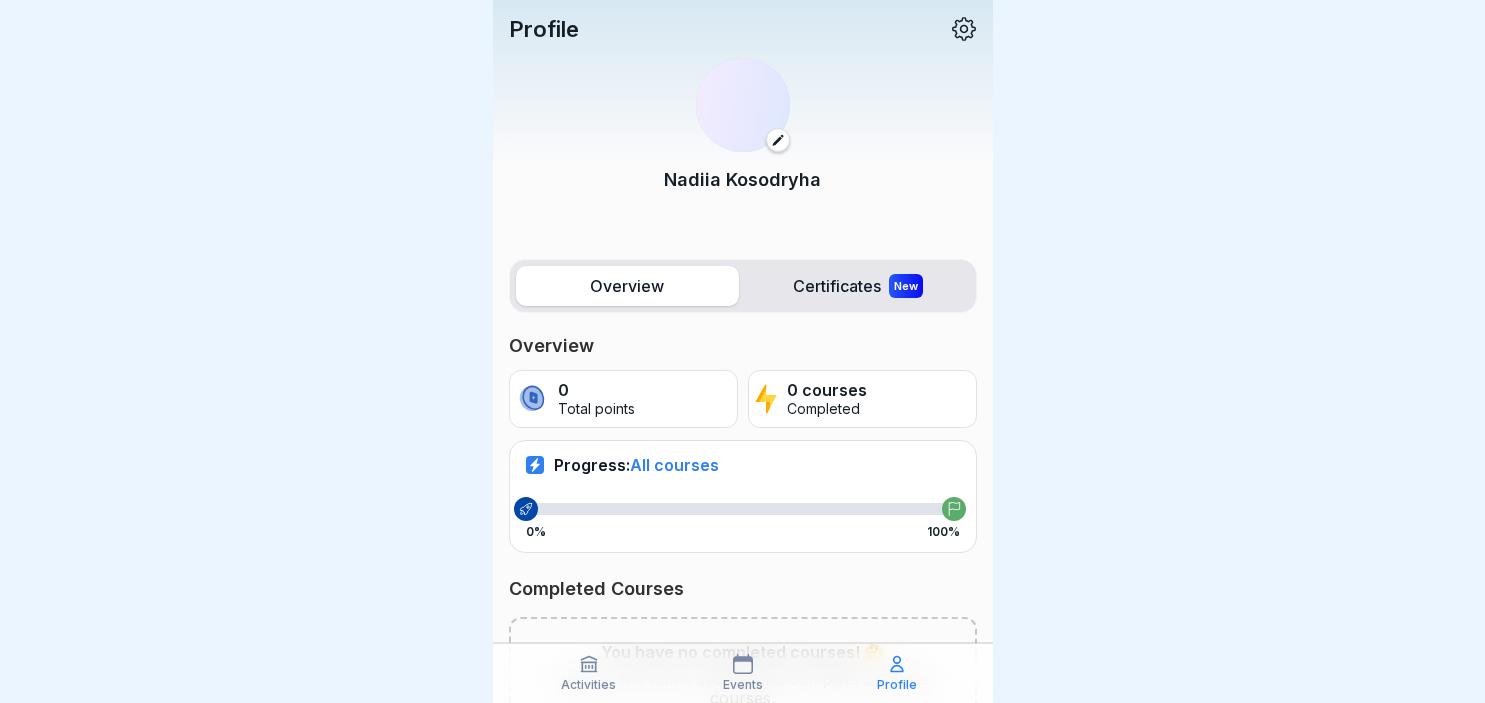 scroll, scrollTop: 0, scrollLeft: 0, axis: both 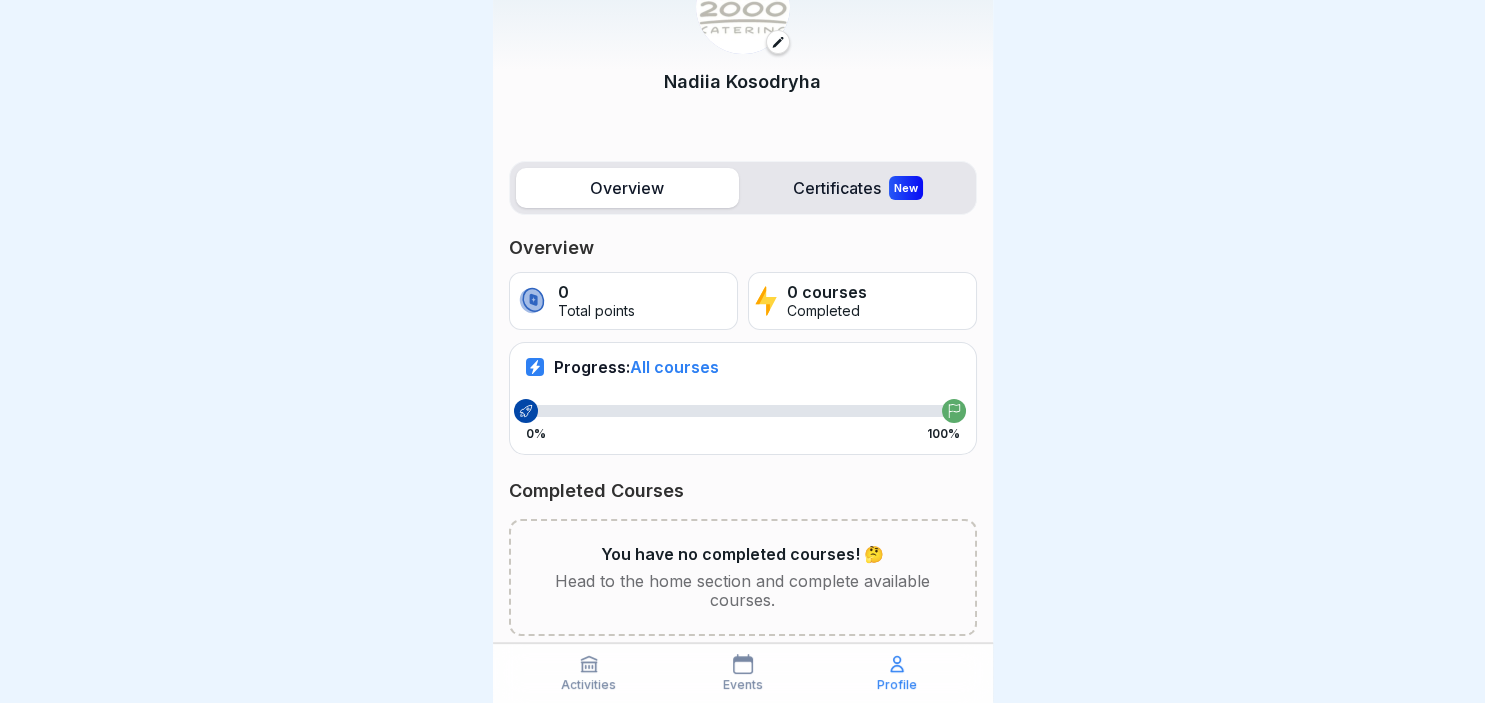 click on "Activities" at bounding box center (588, 685) 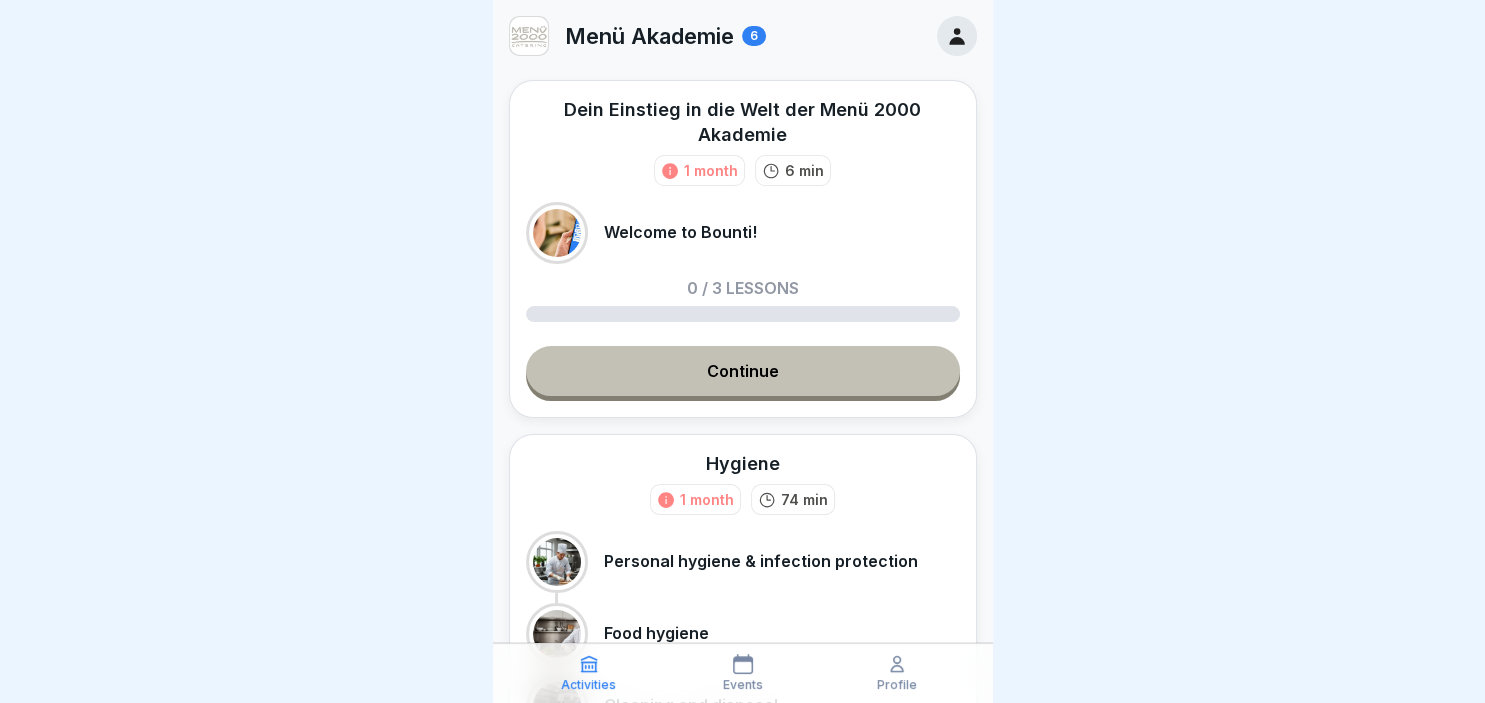 click on "Events" at bounding box center [743, 685] 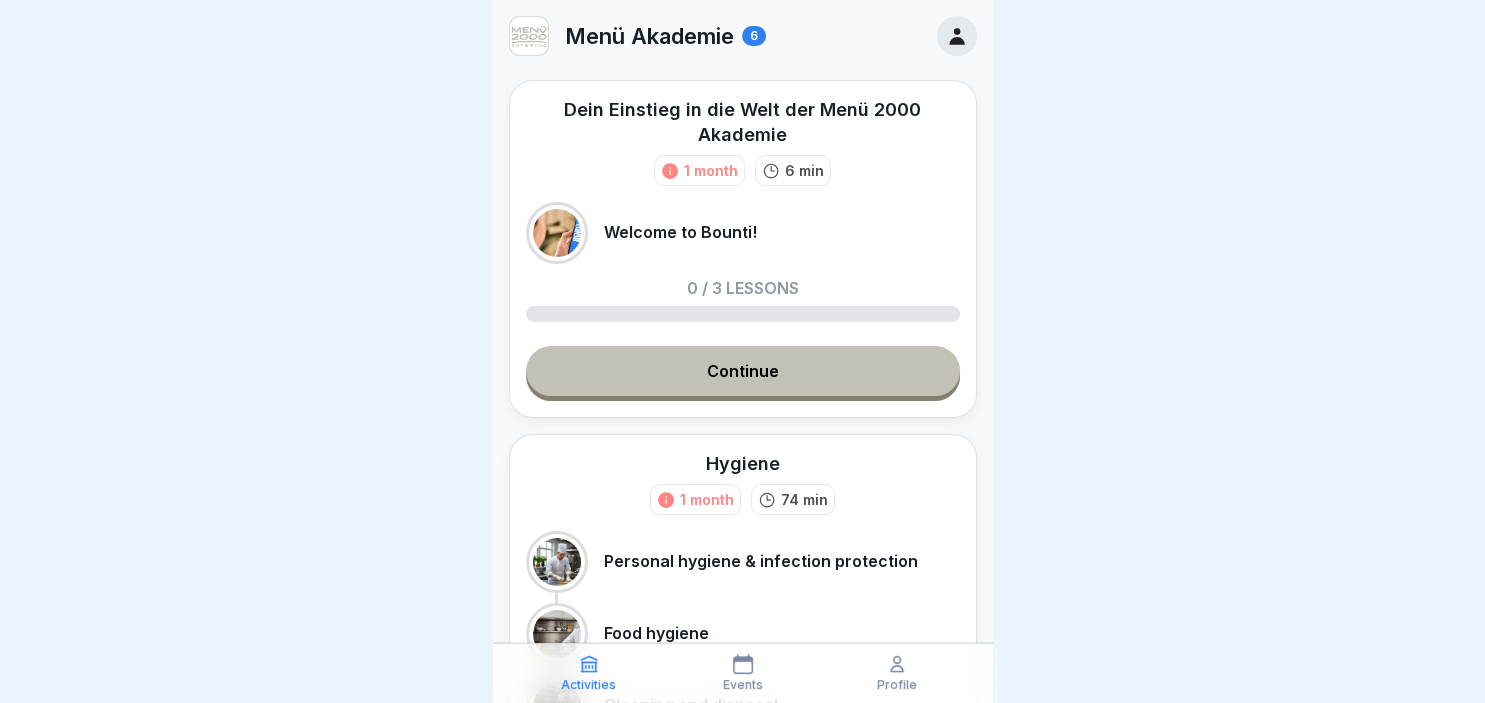 click on "Profile" at bounding box center [897, 673] 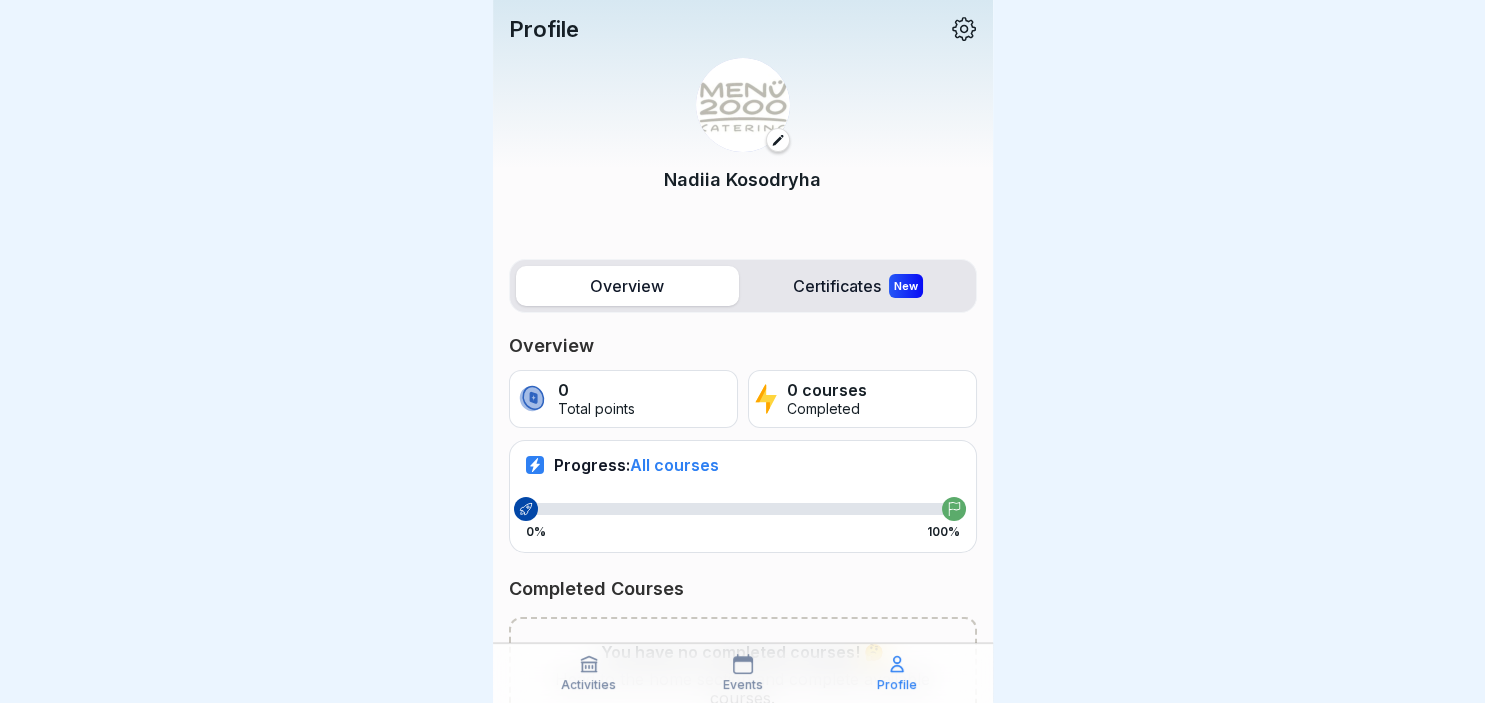 click 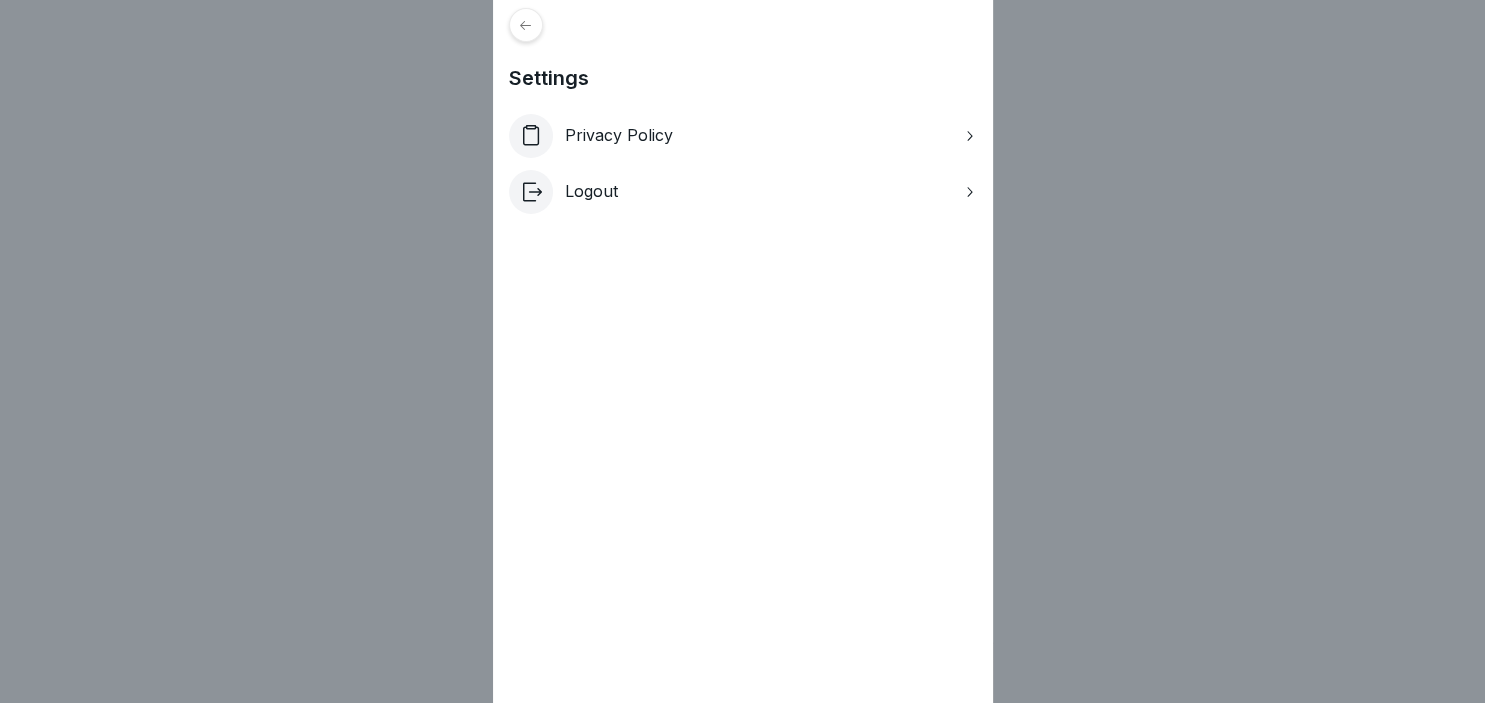 click at bounding box center (526, 25) 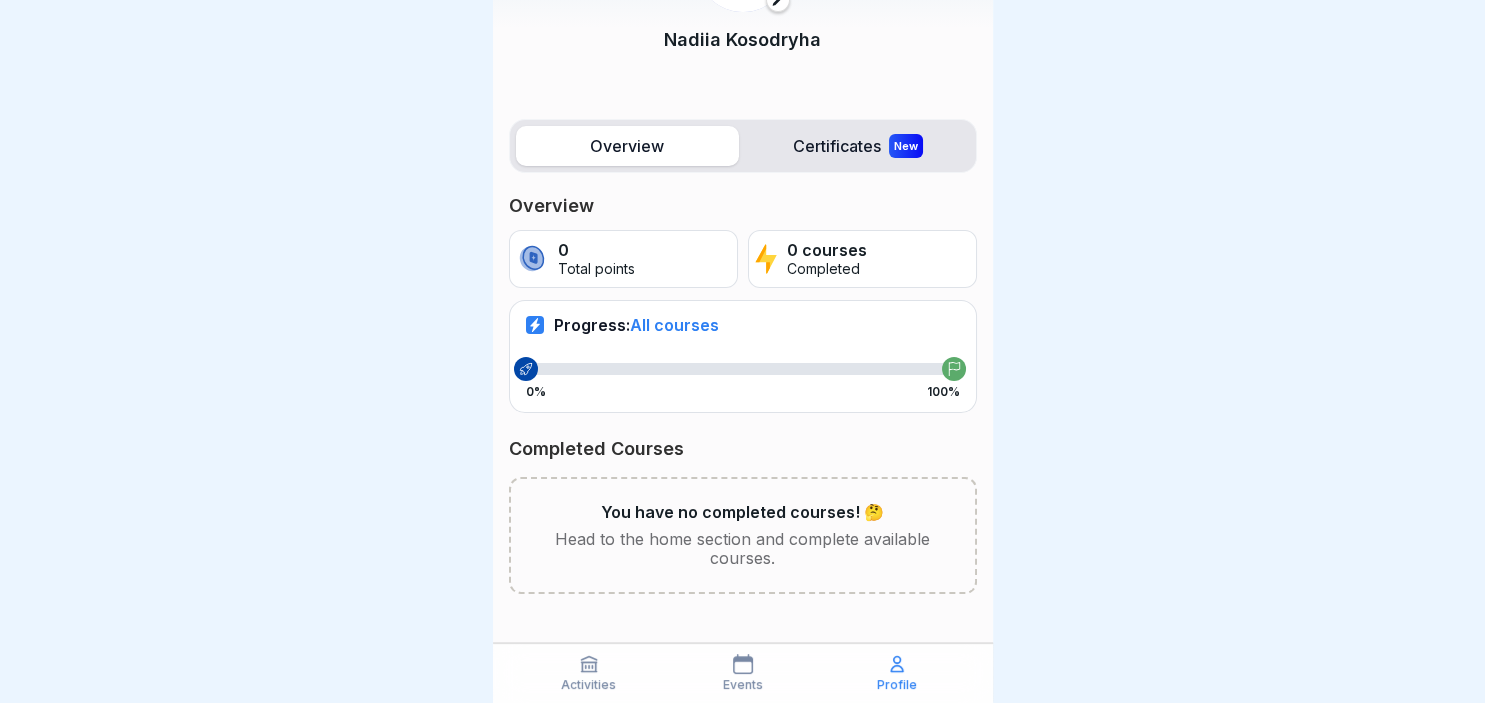 scroll, scrollTop: 146, scrollLeft: 0, axis: vertical 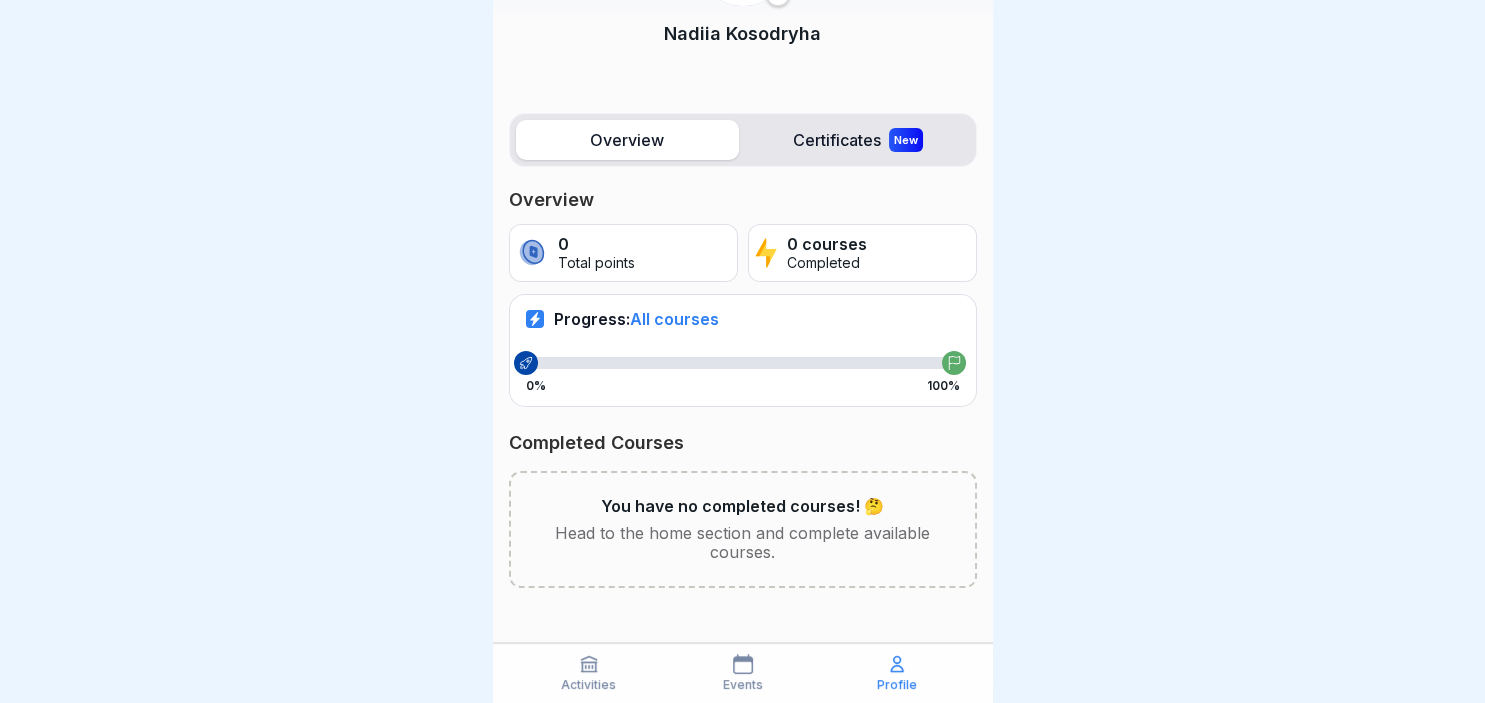 click on "Activities" at bounding box center (589, 673) 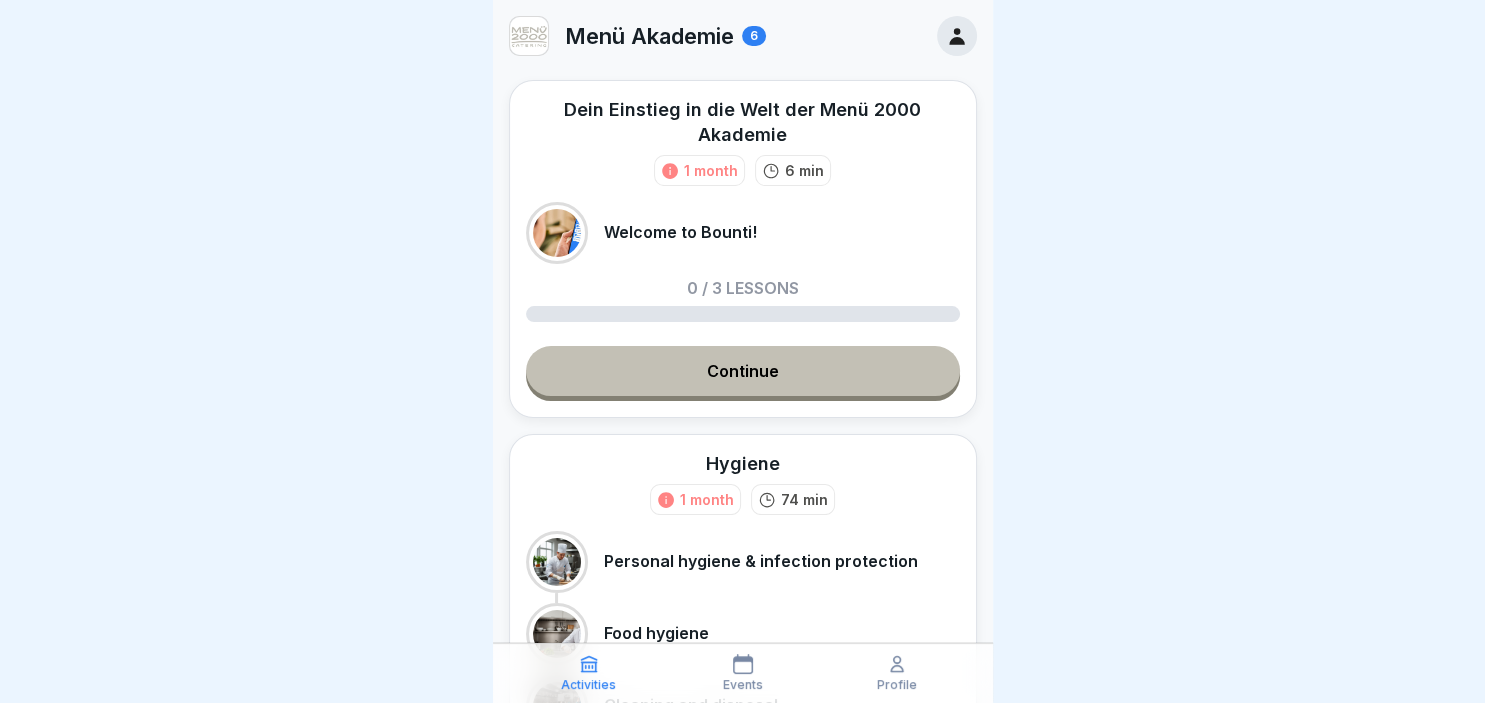 drag, startPoint x: 756, startPoint y: 30, endPoint x: 1046, endPoint y: 238, distance: 356.88092 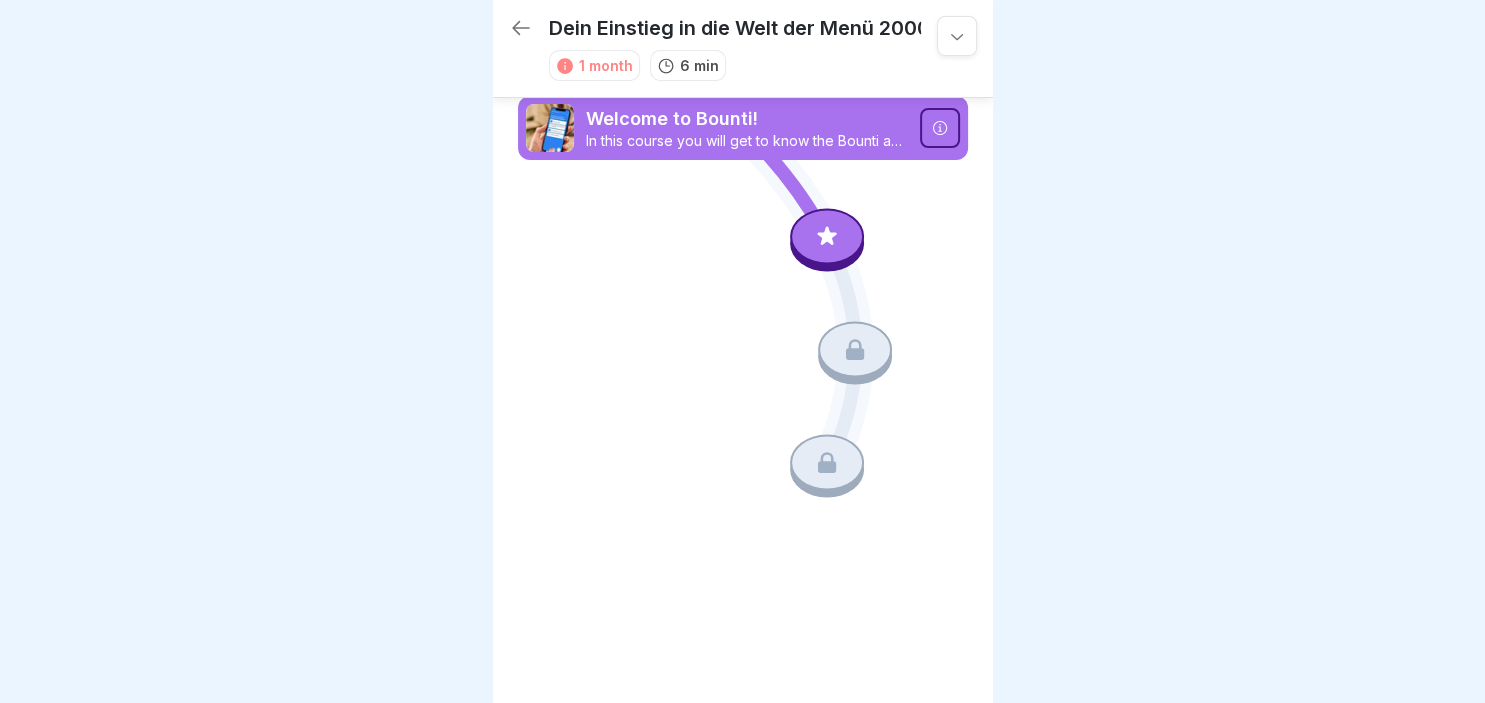 click at bounding box center [827, 237] 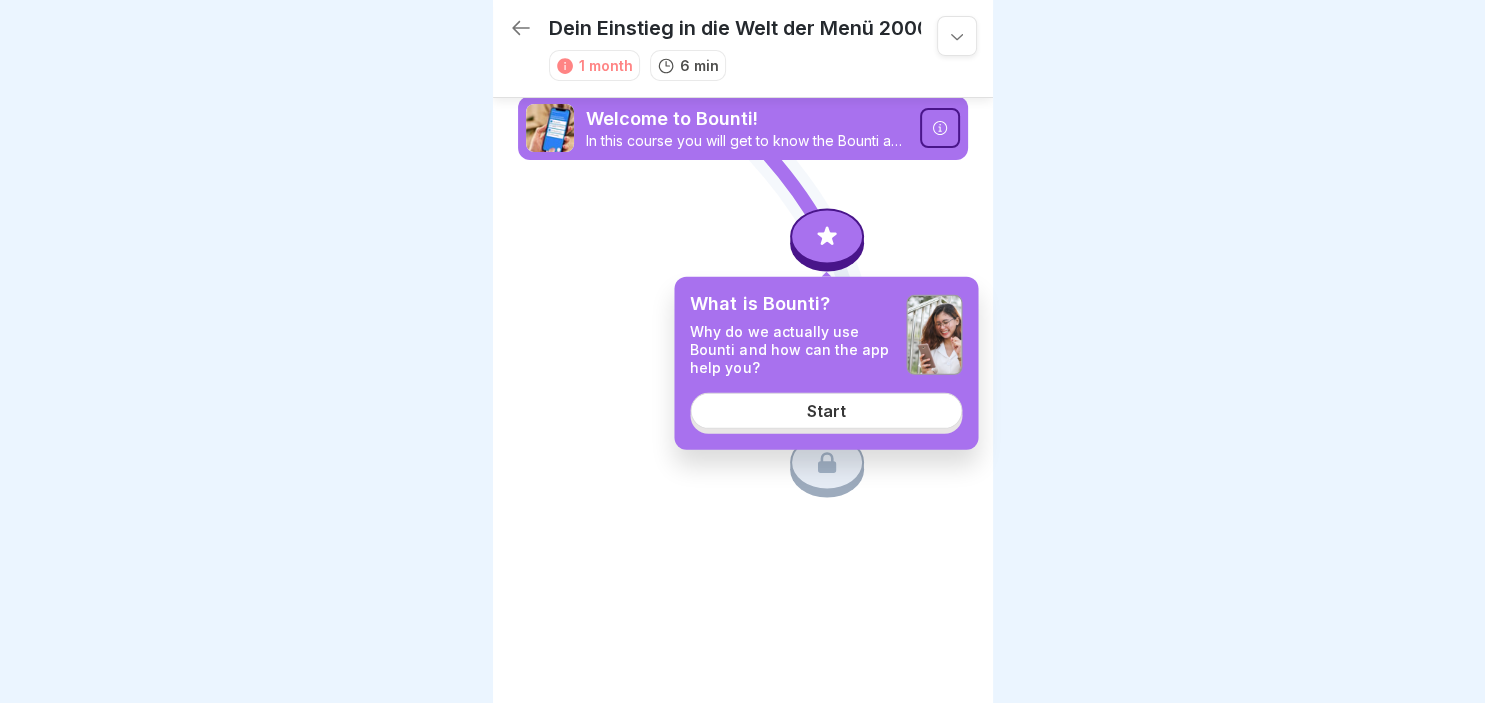 click on "Start" at bounding box center [826, 410] 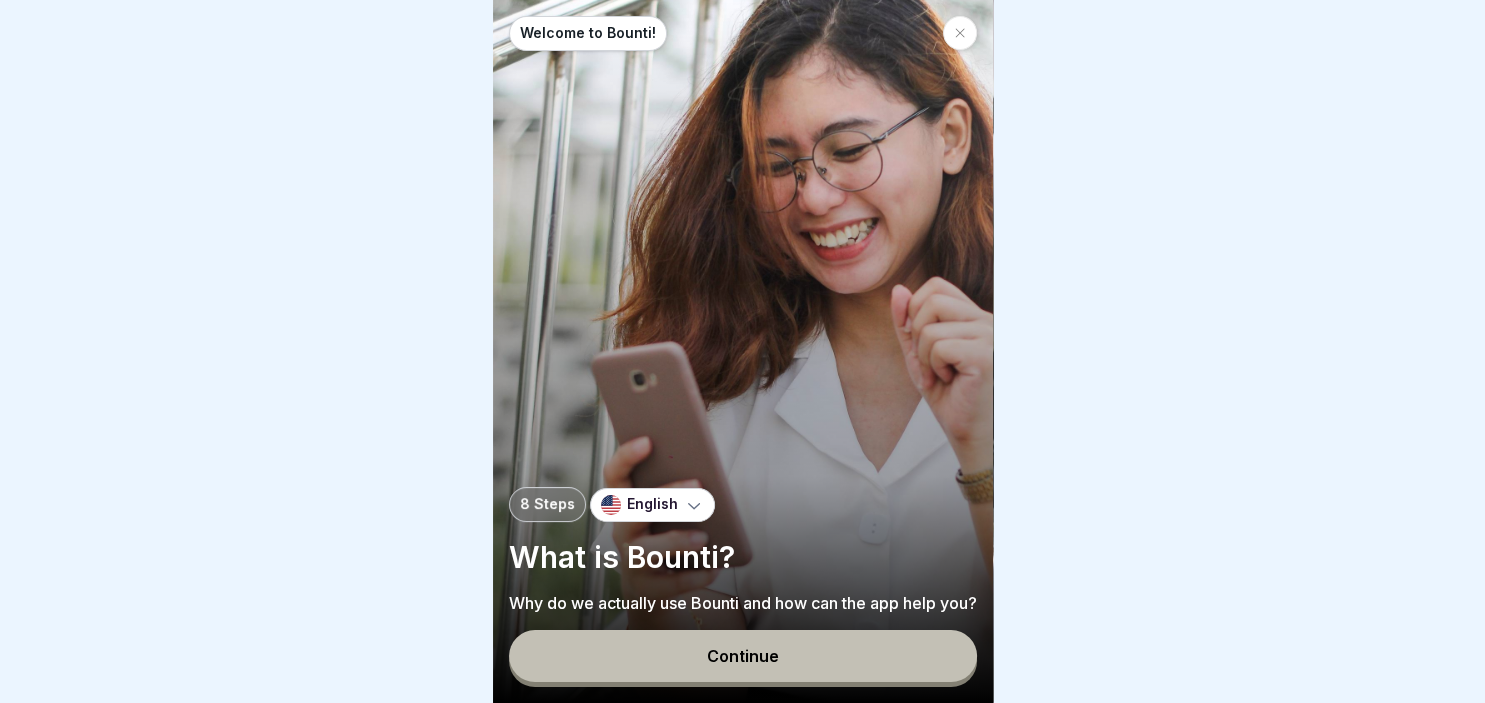 click on "English" at bounding box center (652, 505) 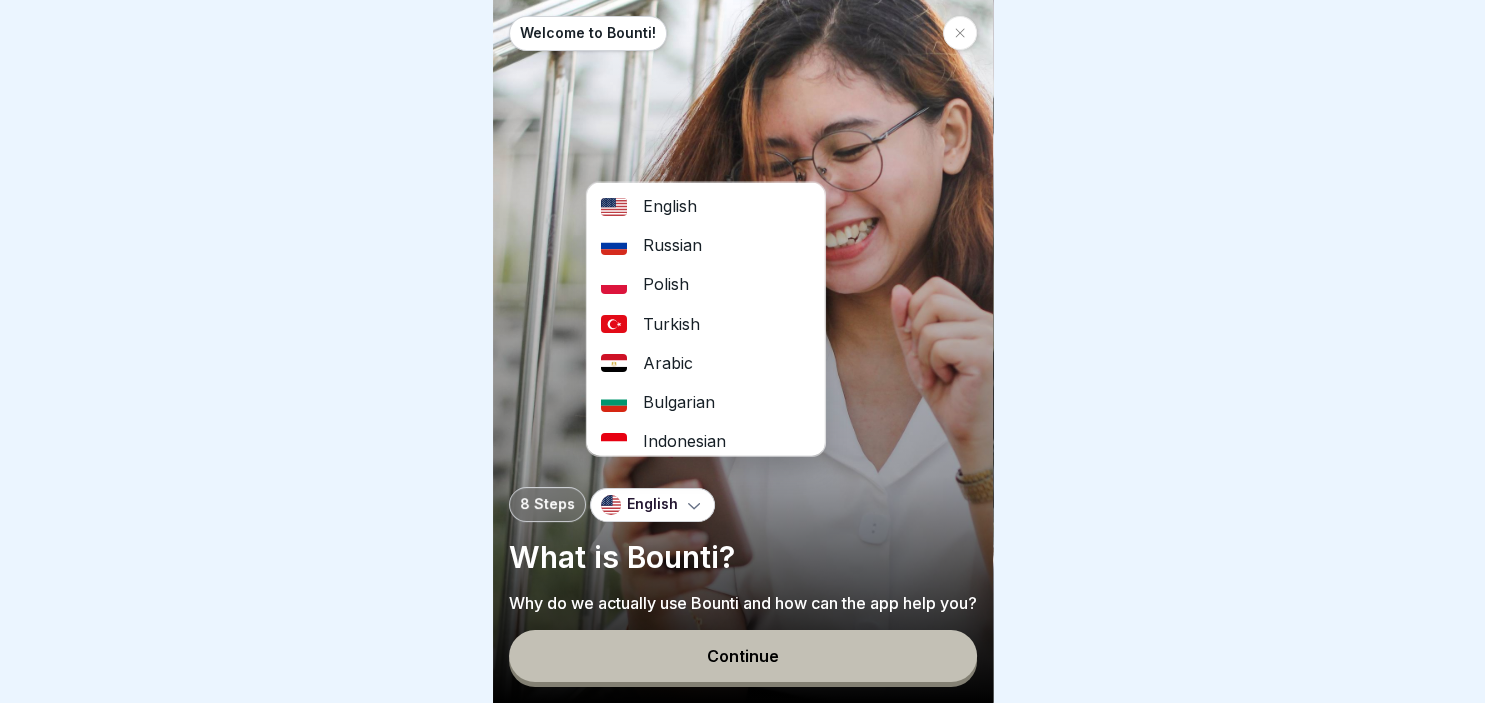 click on "Russian" at bounding box center (705, 245) 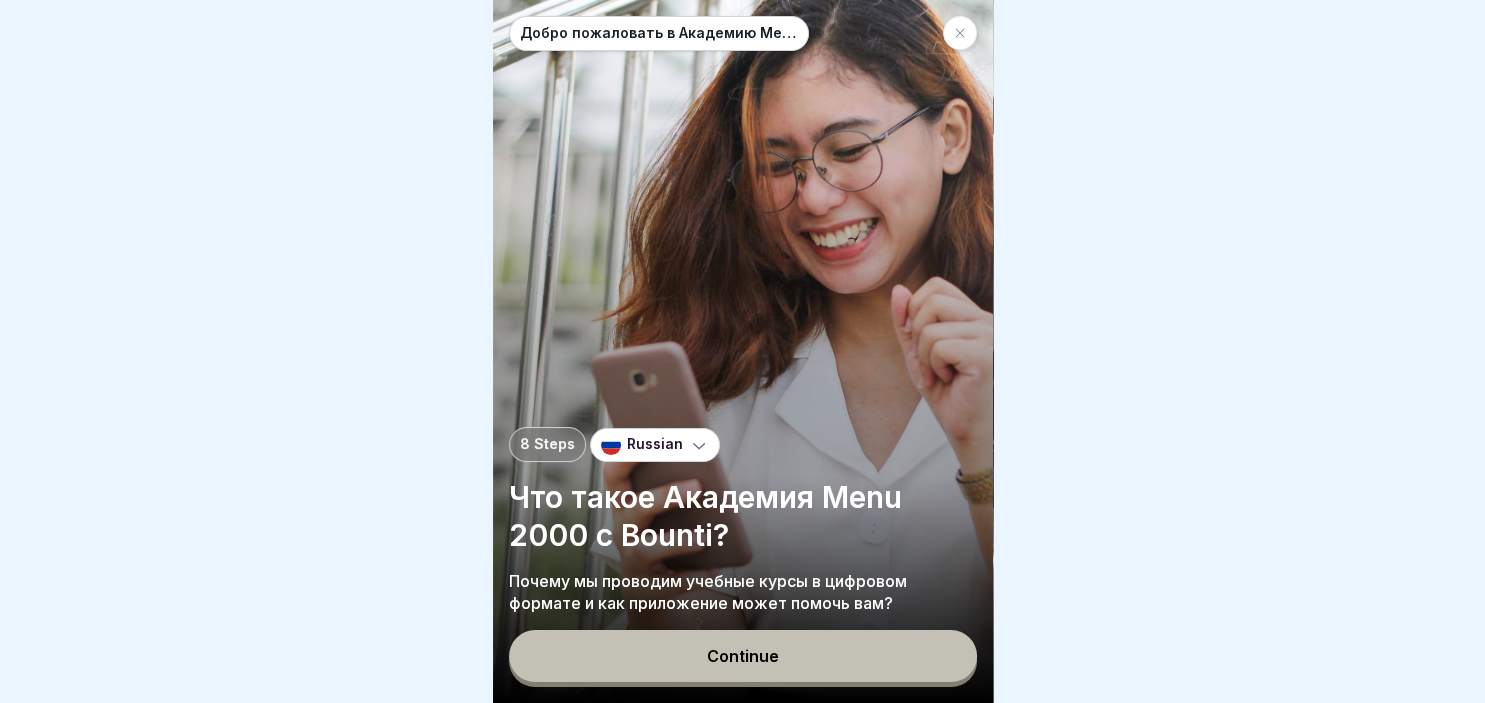 click on "Continue" at bounding box center [743, 656] 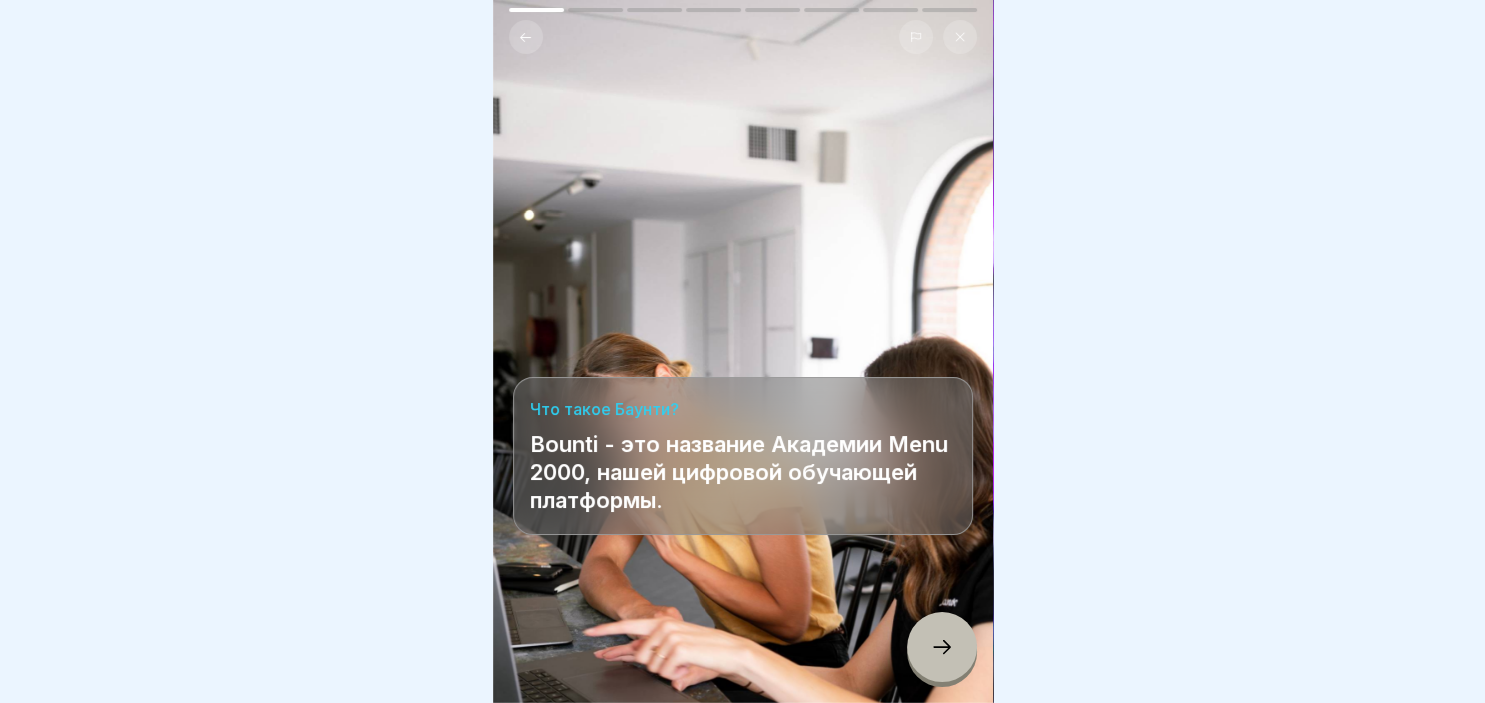 click 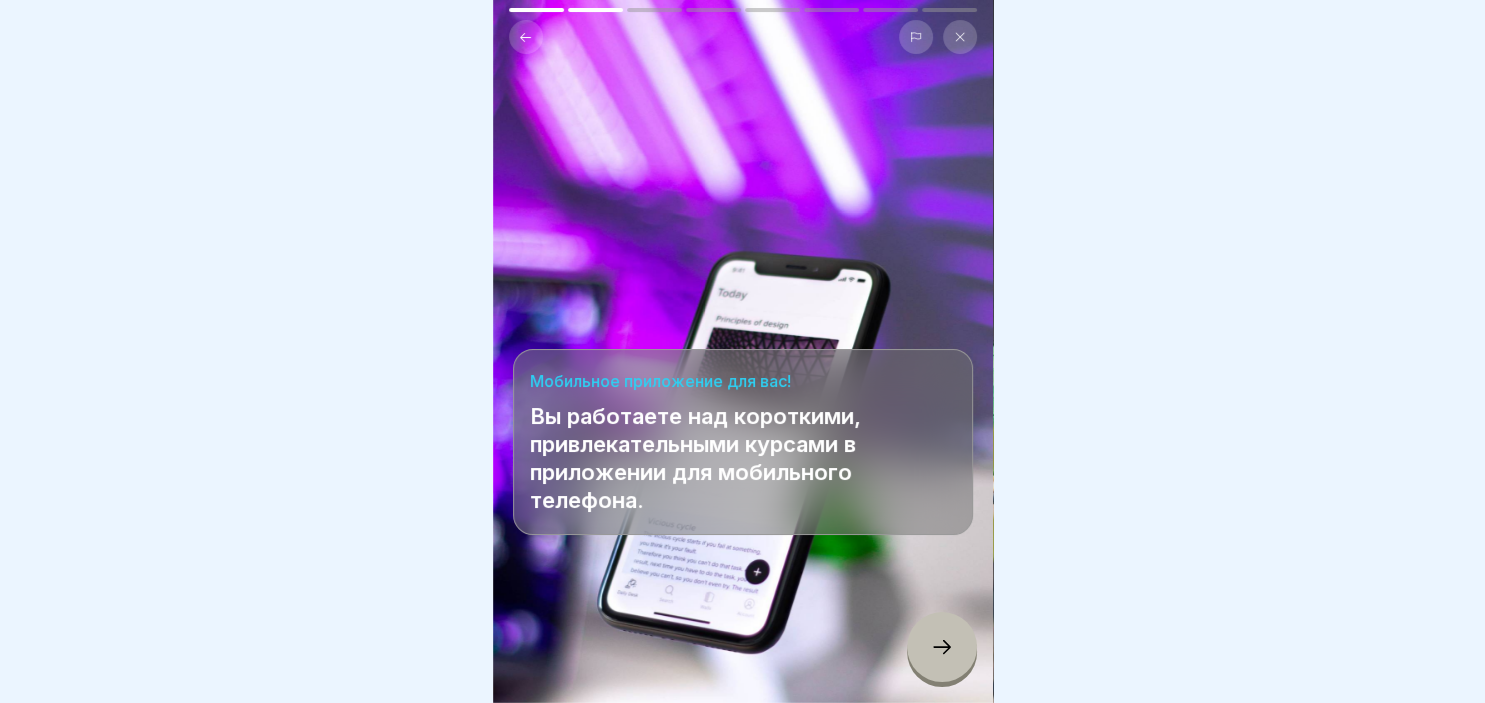 click 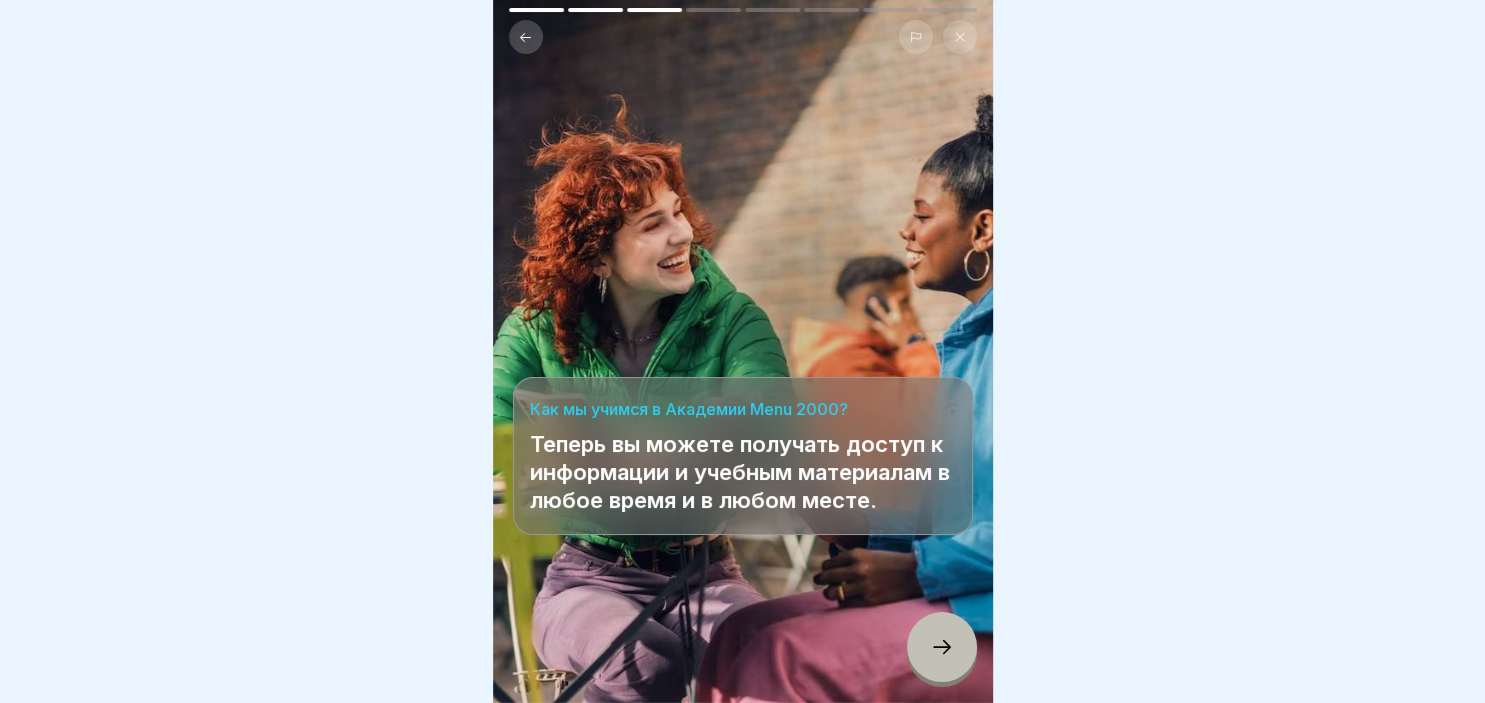 click 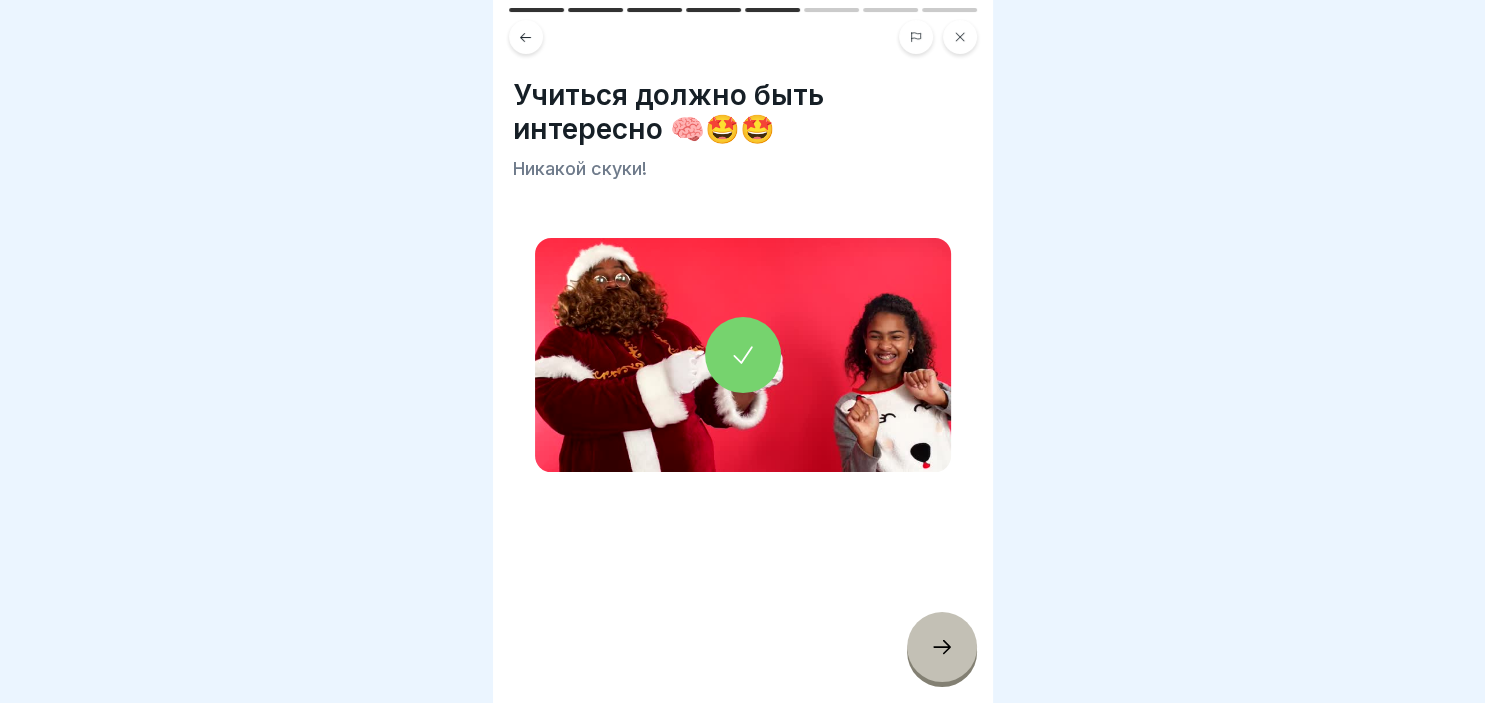 click 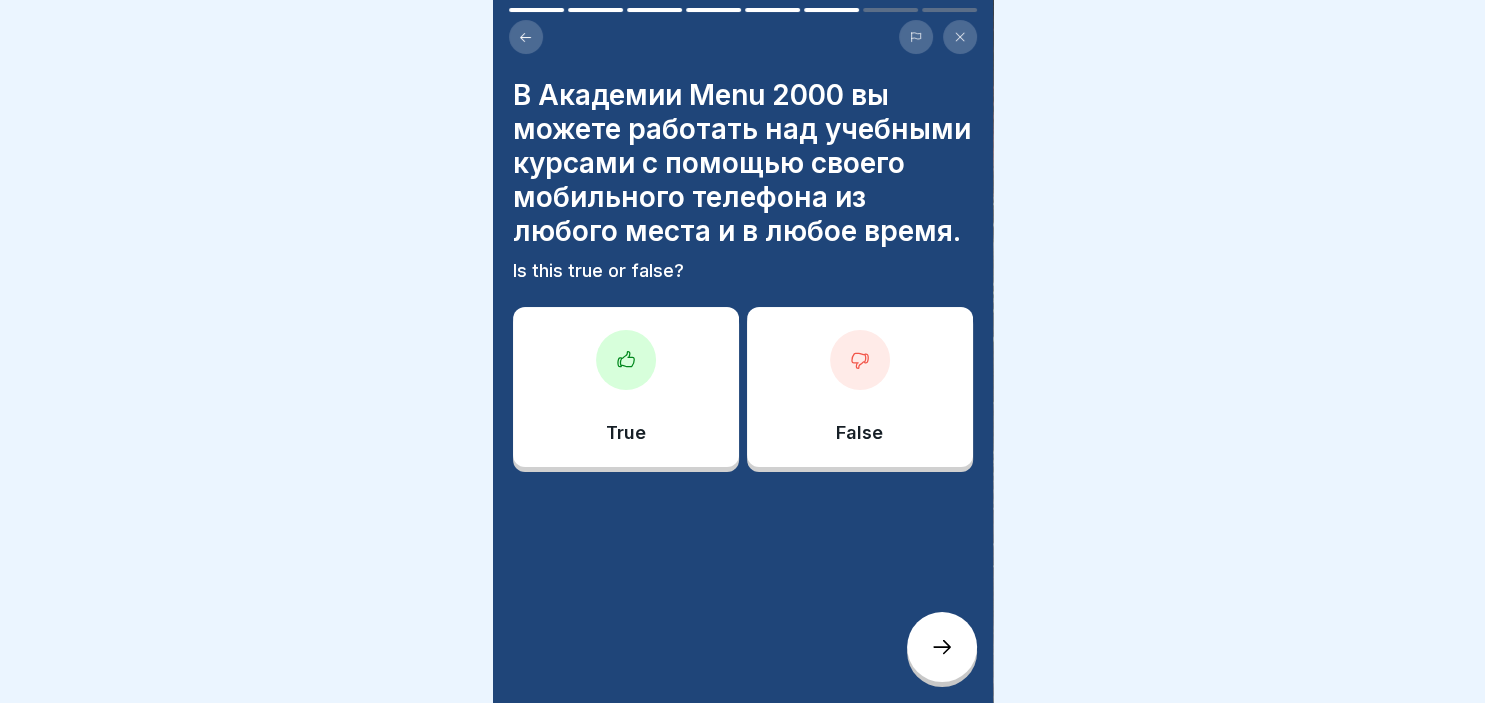 click 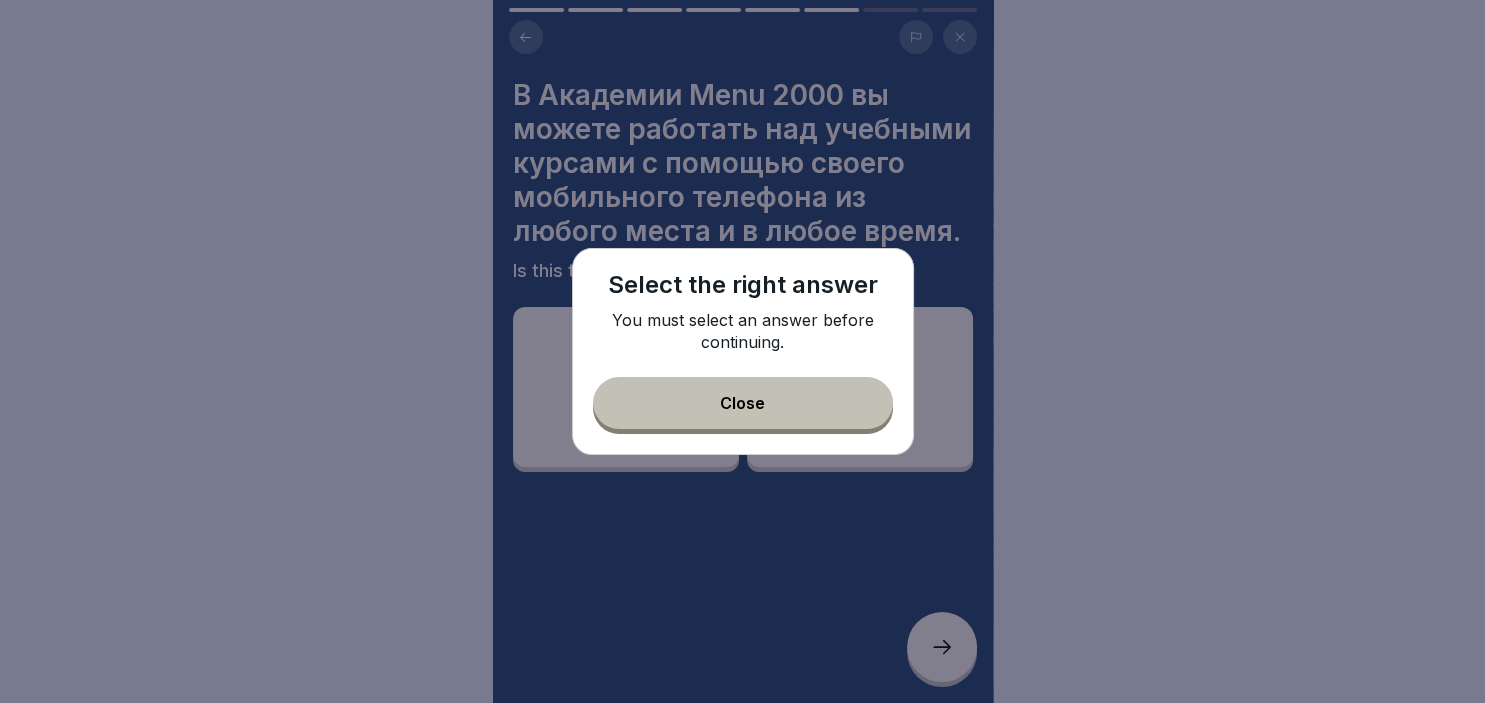 drag, startPoint x: 782, startPoint y: 442, endPoint x: 794, endPoint y: 404, distance: 39.849716 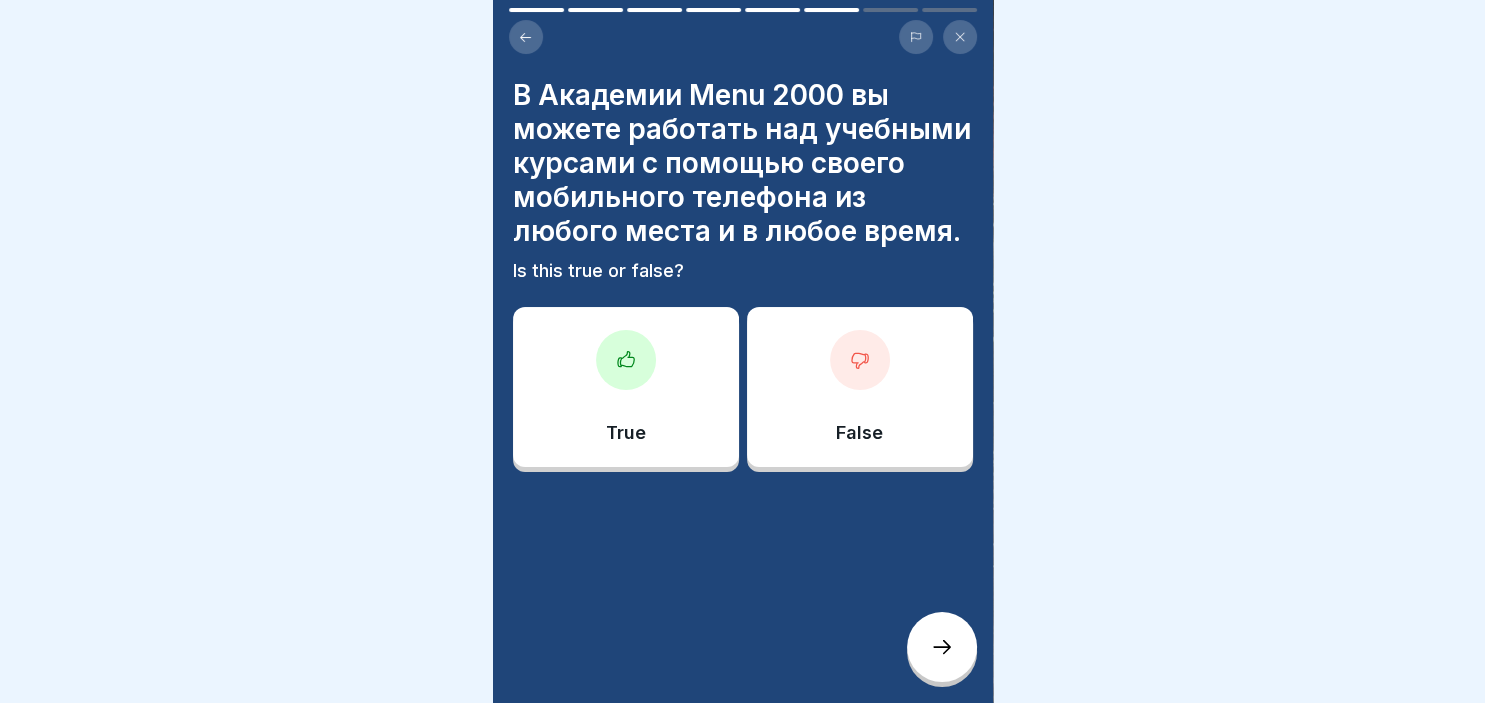 click on "True" at bounding box center [626, 433] 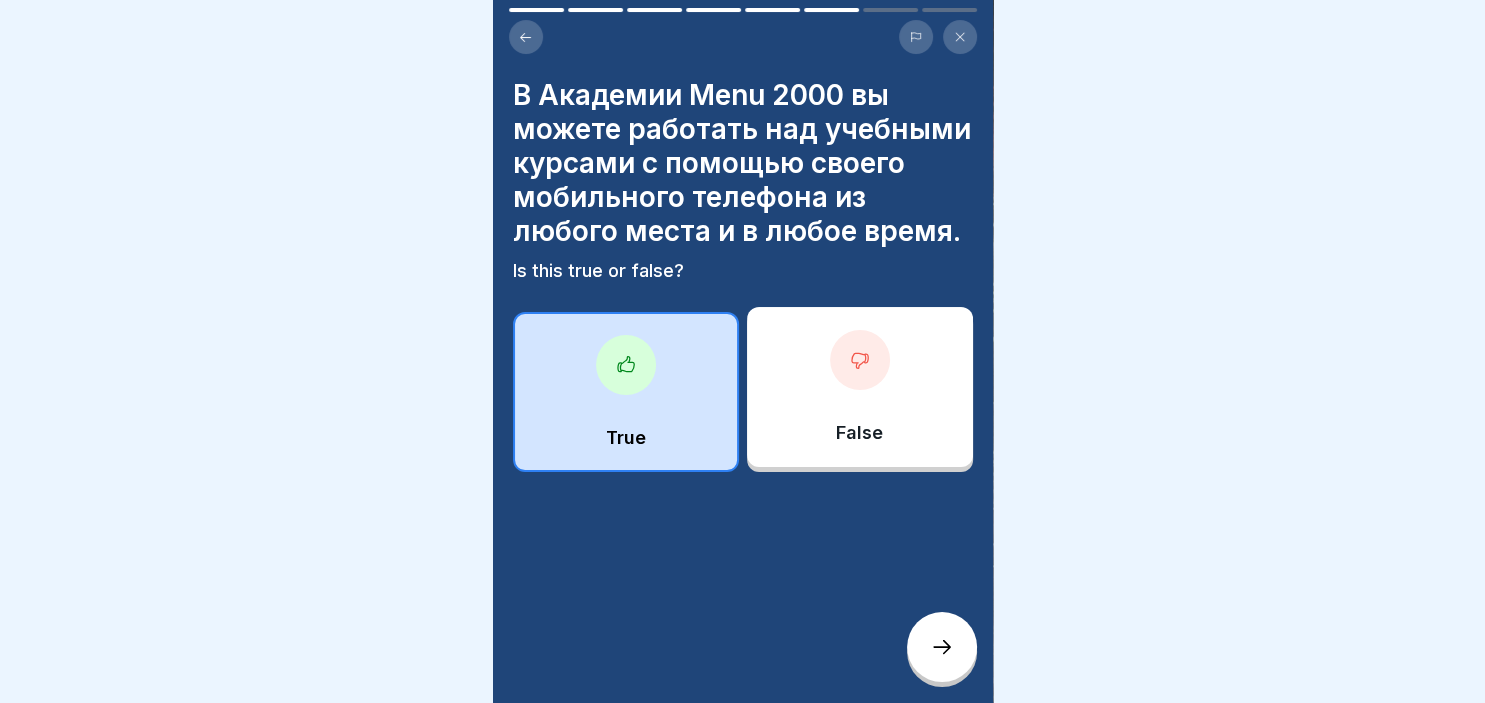 click at bounding box center [942, 647] 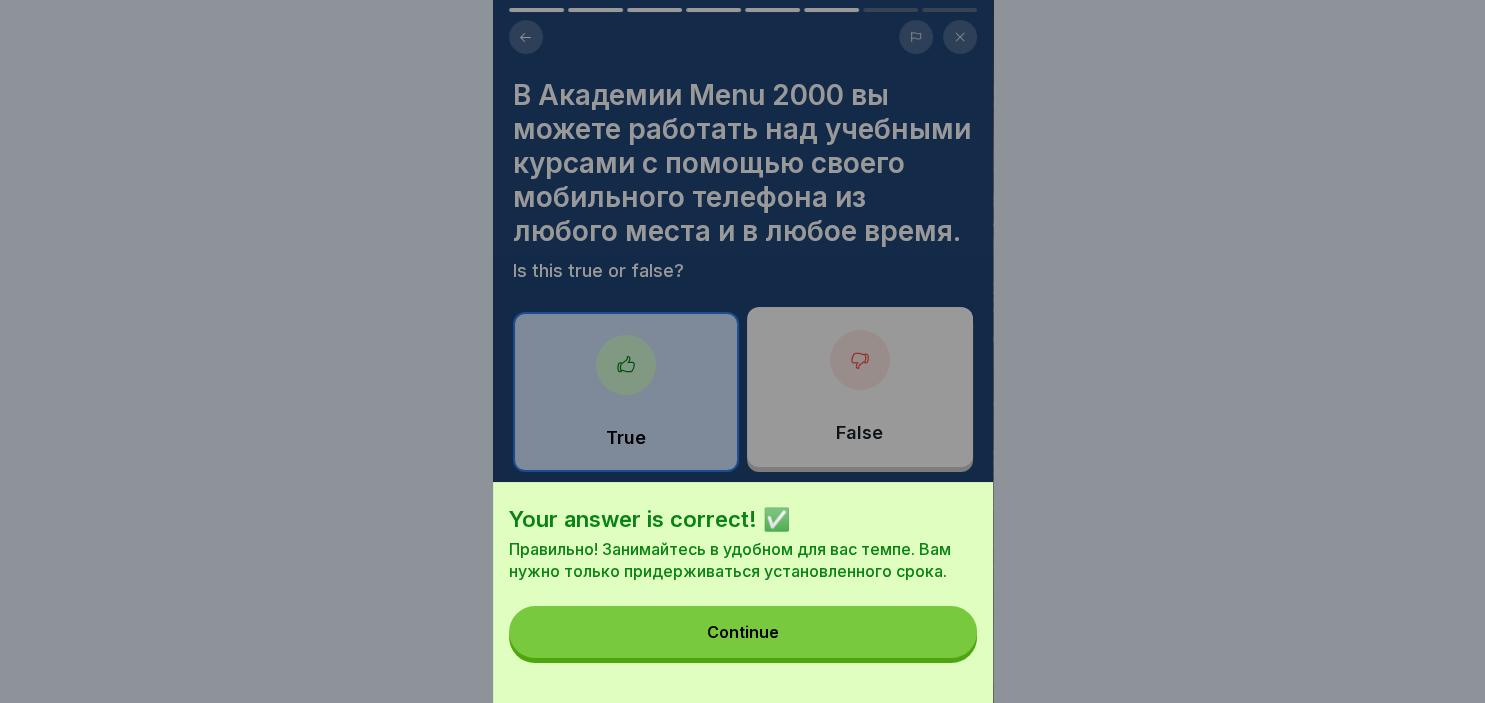 click on "Continue" at bounding box center (743, 632) 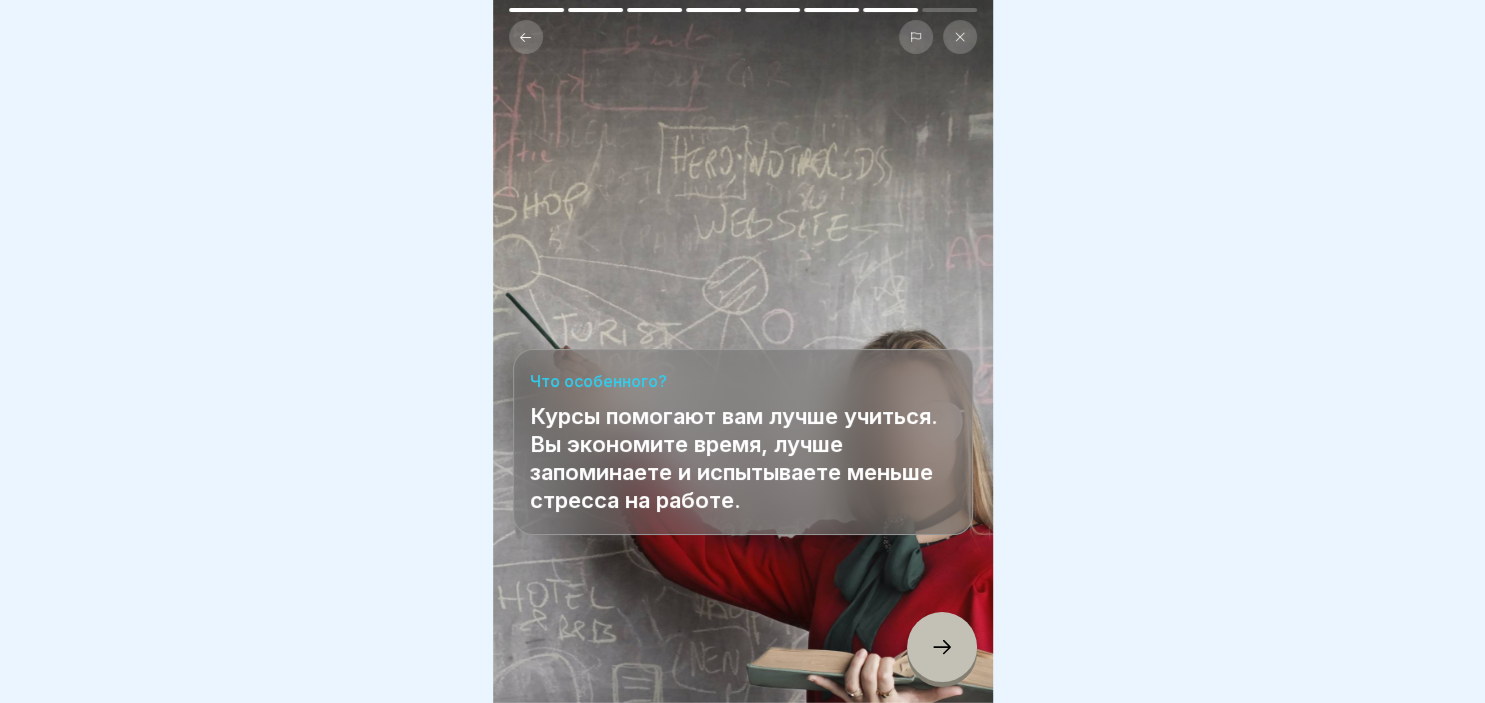 click at bounding box center (942, 647) 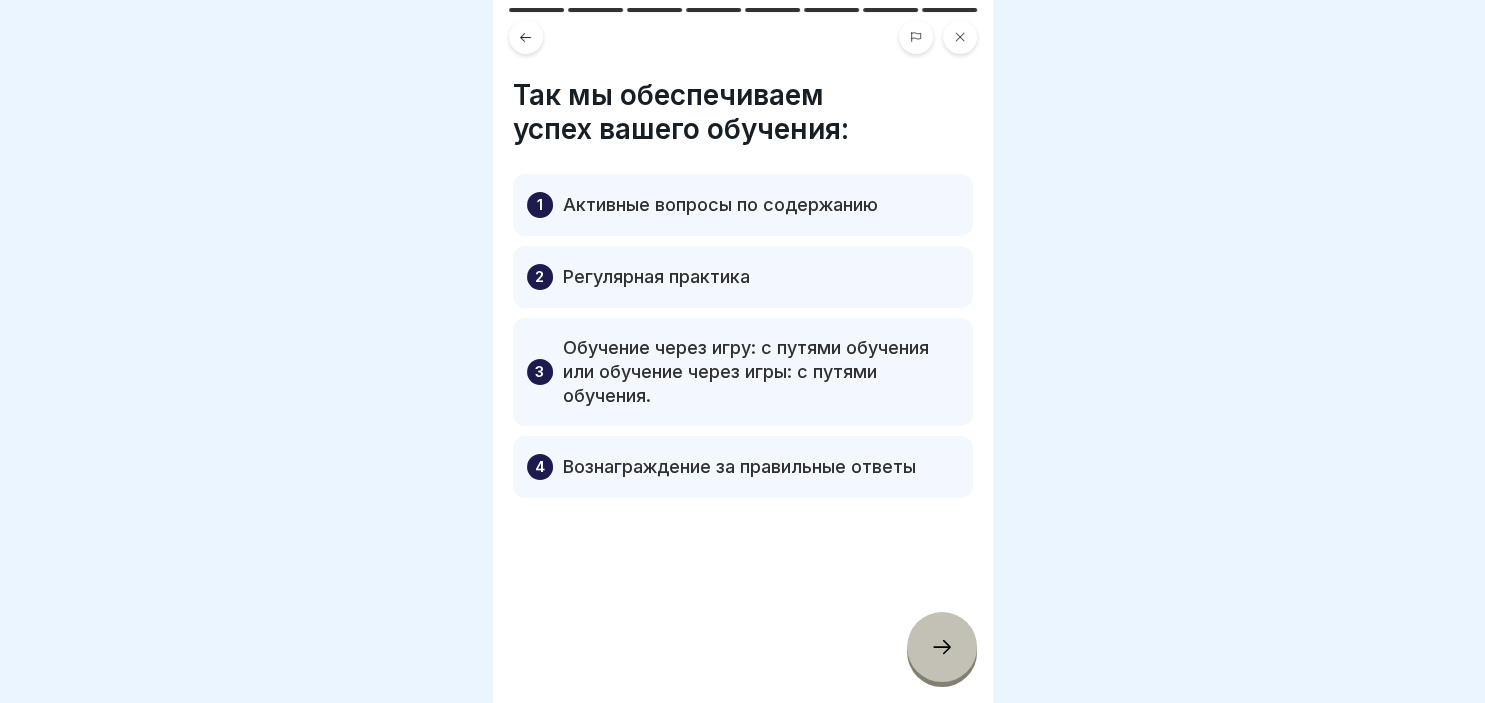 click on "Активные вопросы по содержанию" at bounding box center [720, 205] 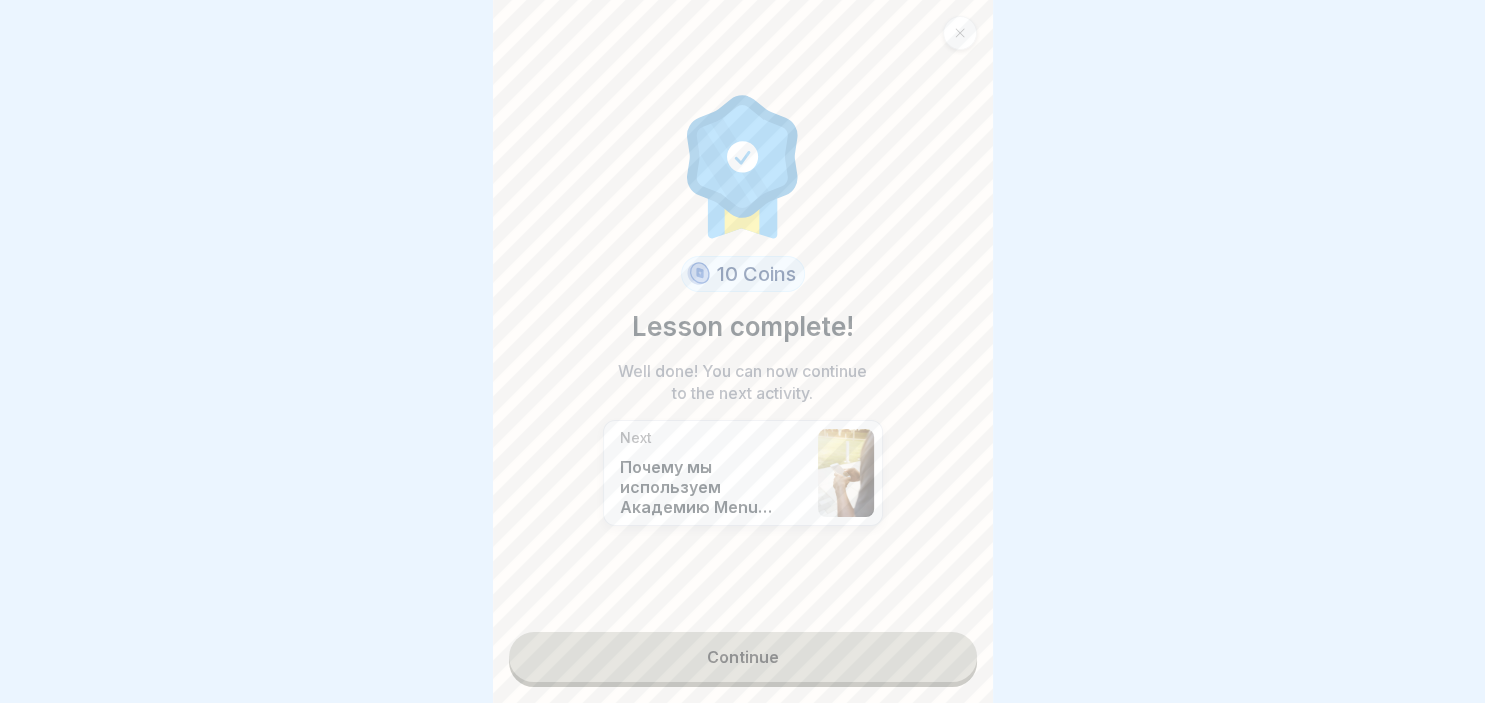 click on "Continue" at bounding box center [743, 657] 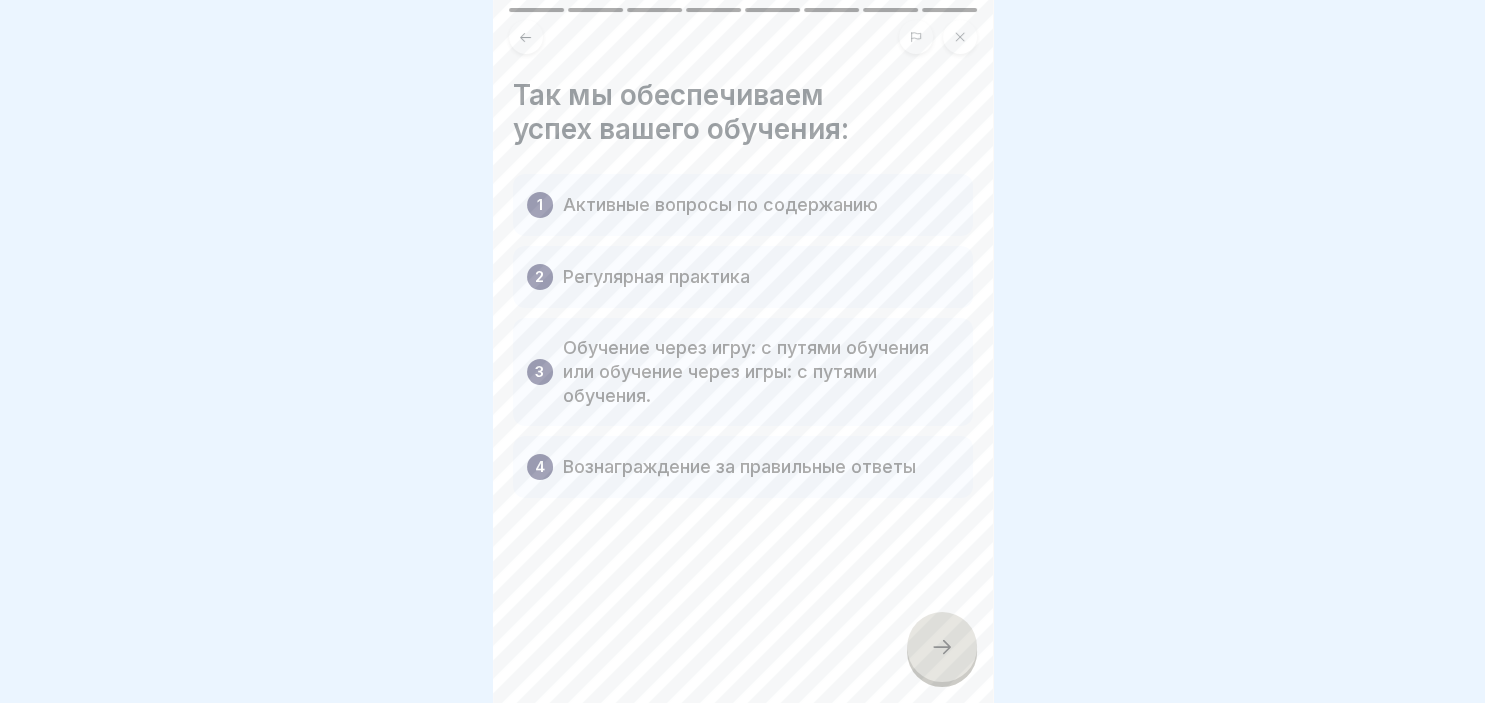 click 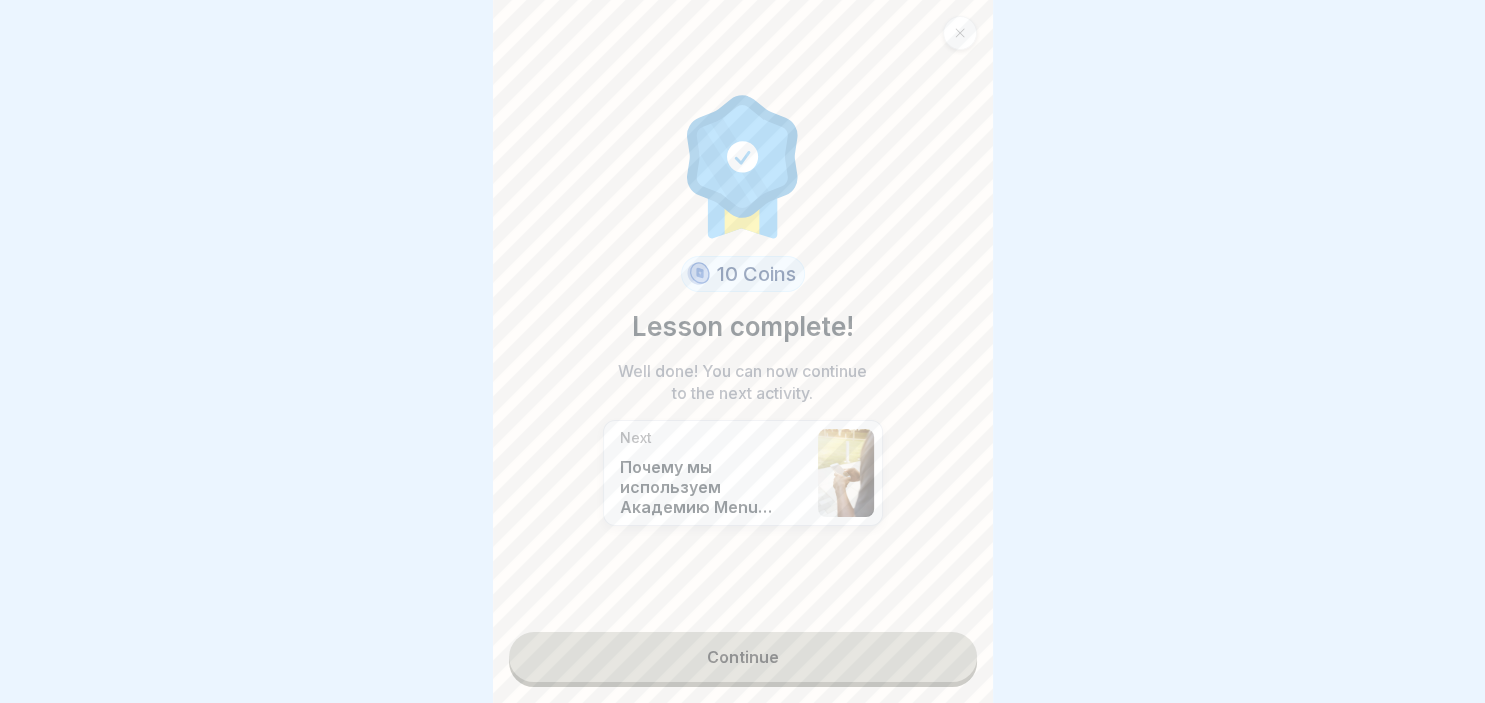 click on "Почему мы используем Академию Menu 2000?" at bounding box center [714, 487] 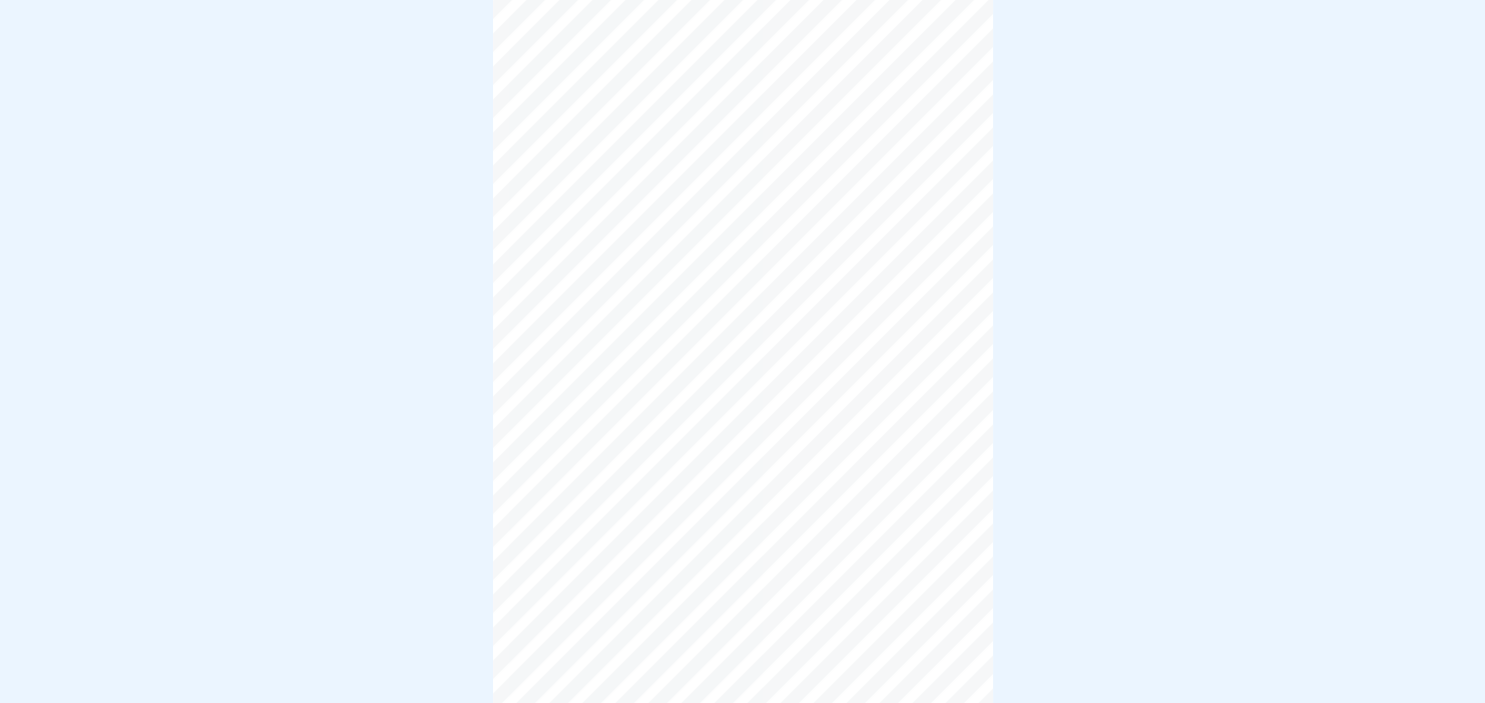 click at bounding box center [743, 351] 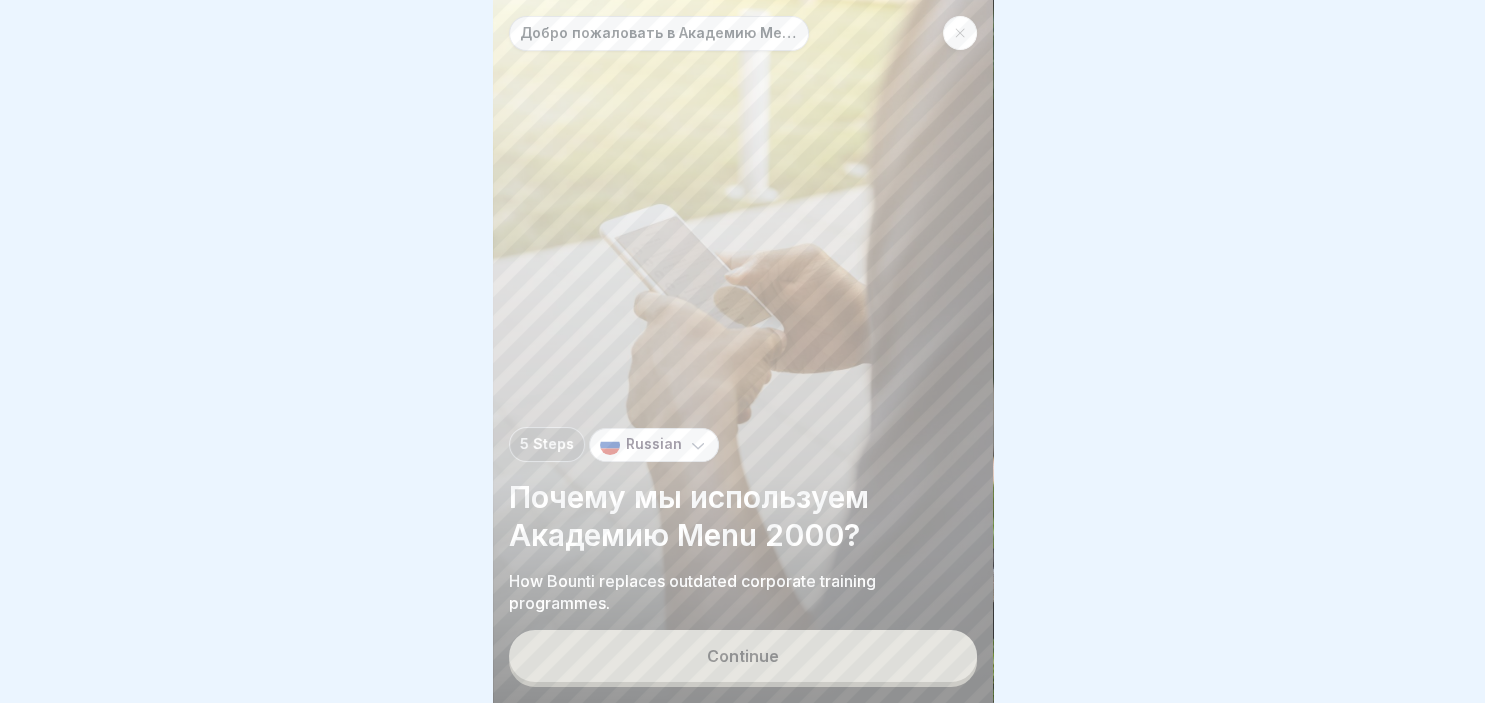 click at bounding box center (742, 351) 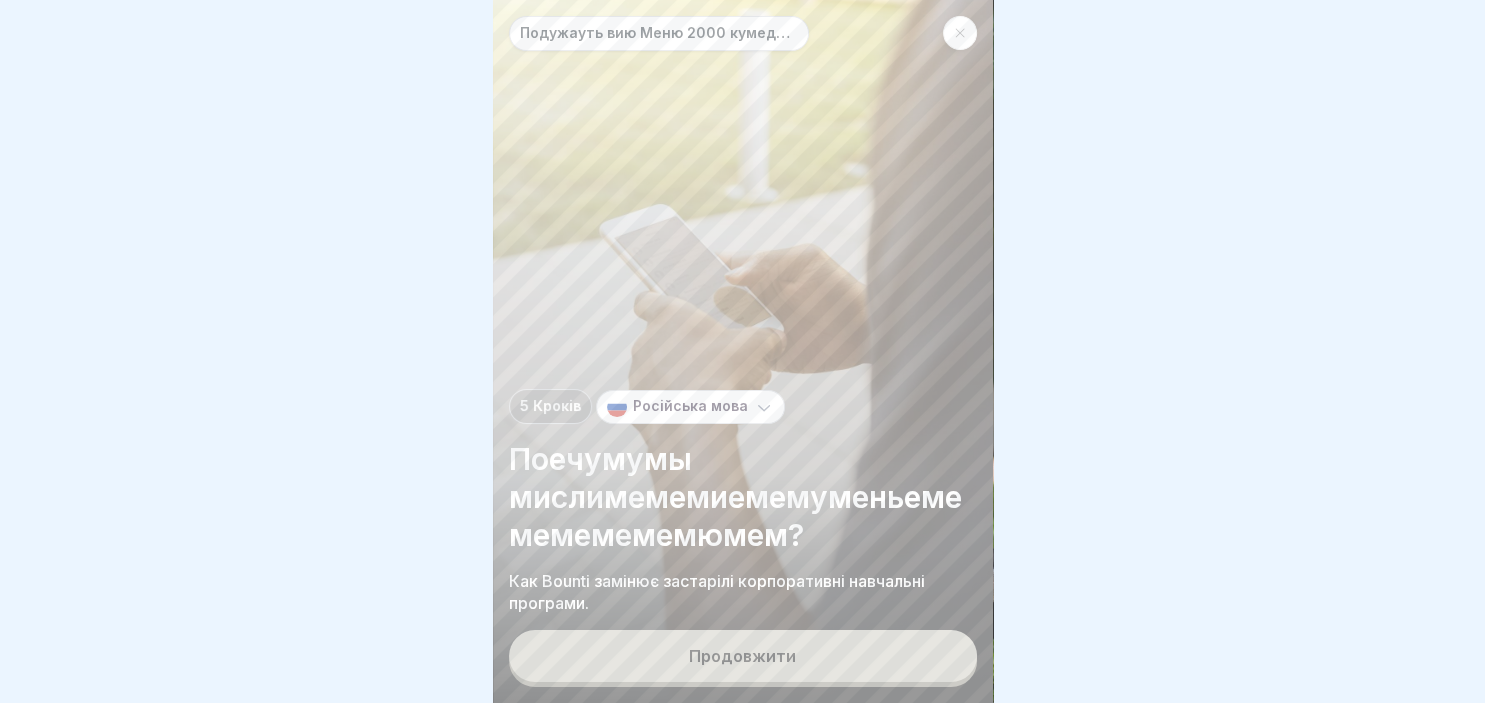 click 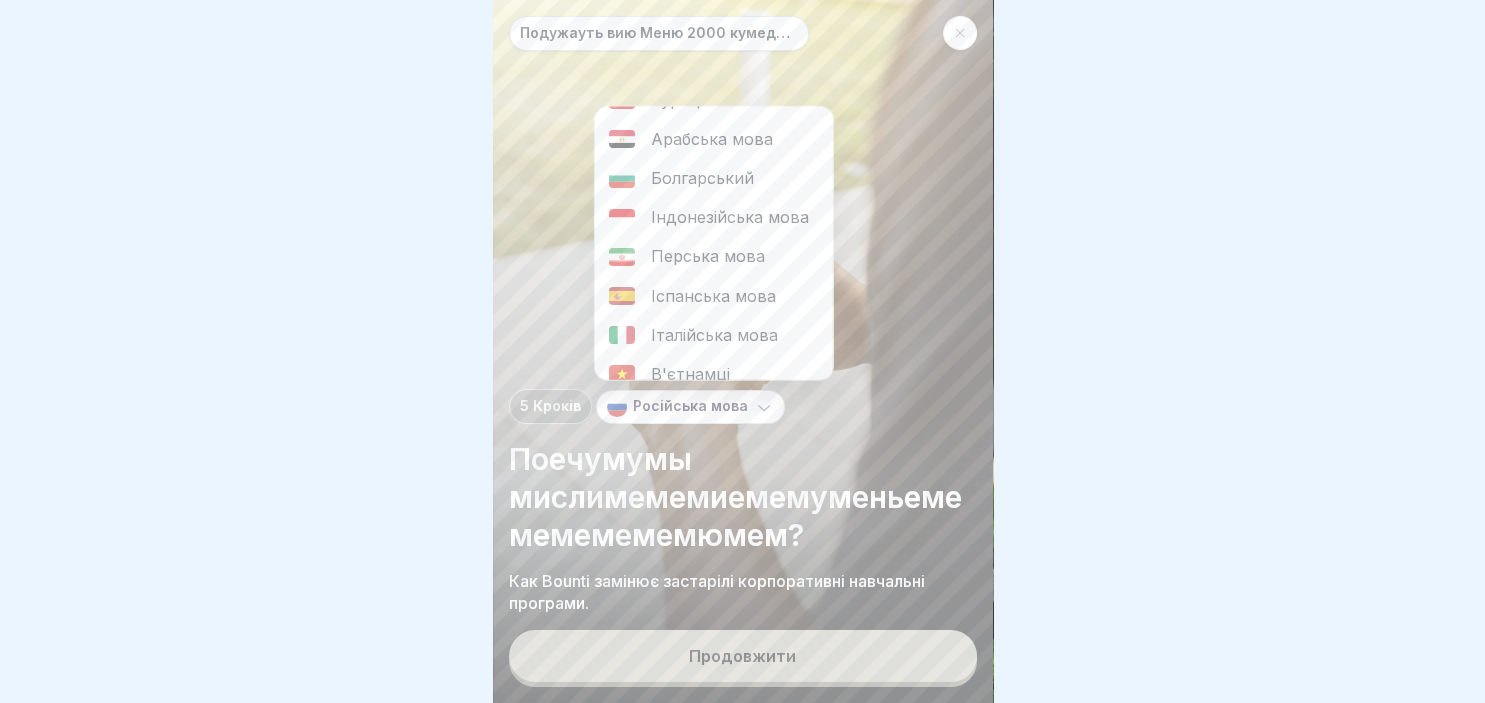 scroll, scrollTop: 205, scrollLeft: 0, axis: vertical 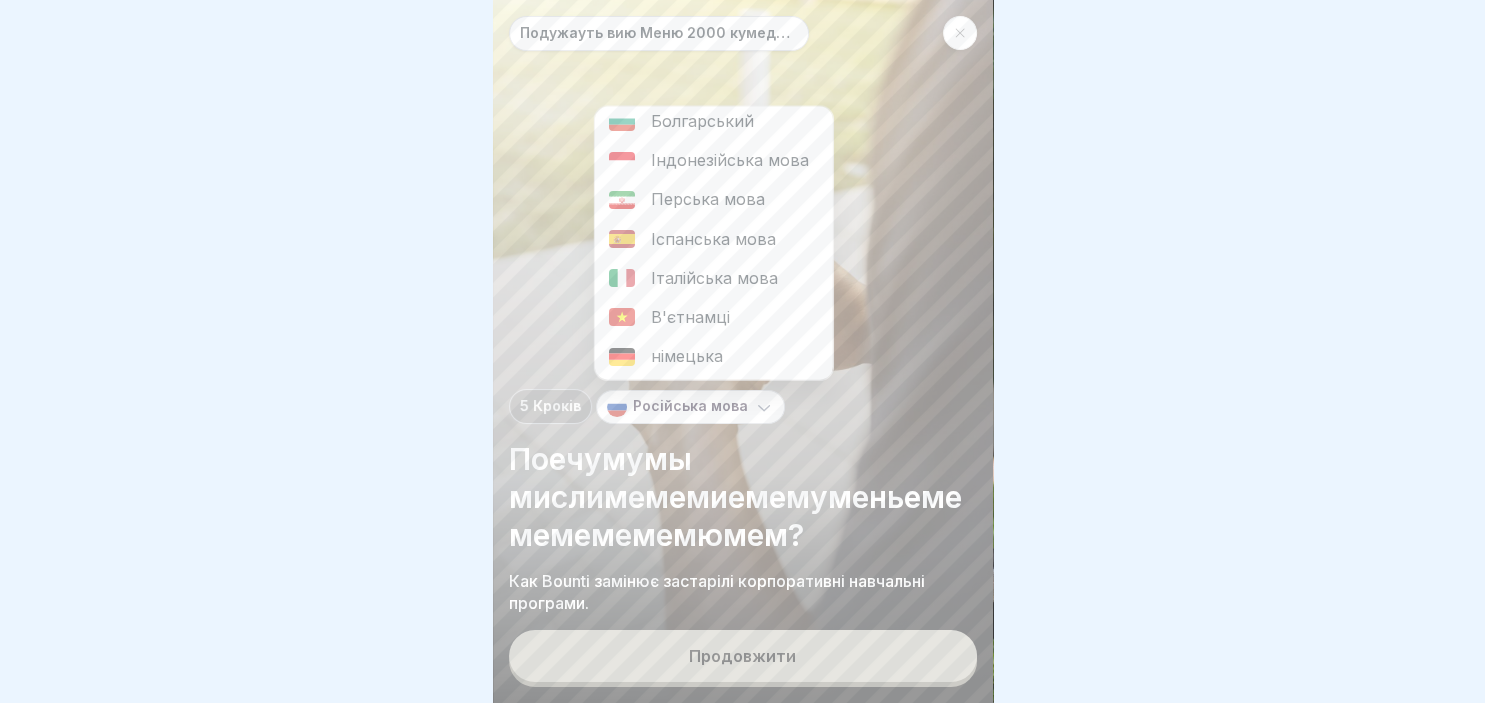 click on "Англійська мова Російська мова Польська мова Турецька мова Арабська мова Болгарський Індонезійська мова Перська мова Іспанська мова Італійська мова В'єтнамці німецька" at bounding box center [713, 243] 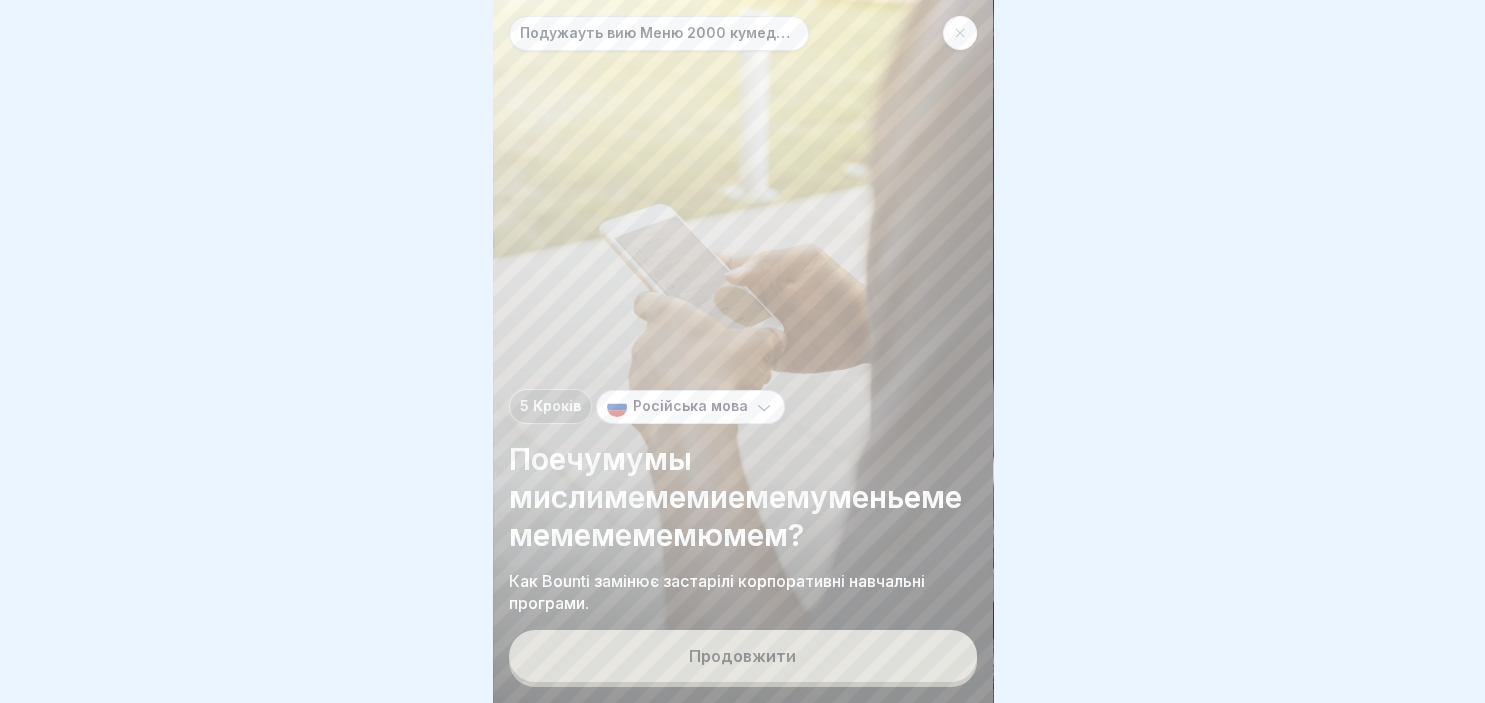 click on "Продовжити" at bounding box center [742, 656] 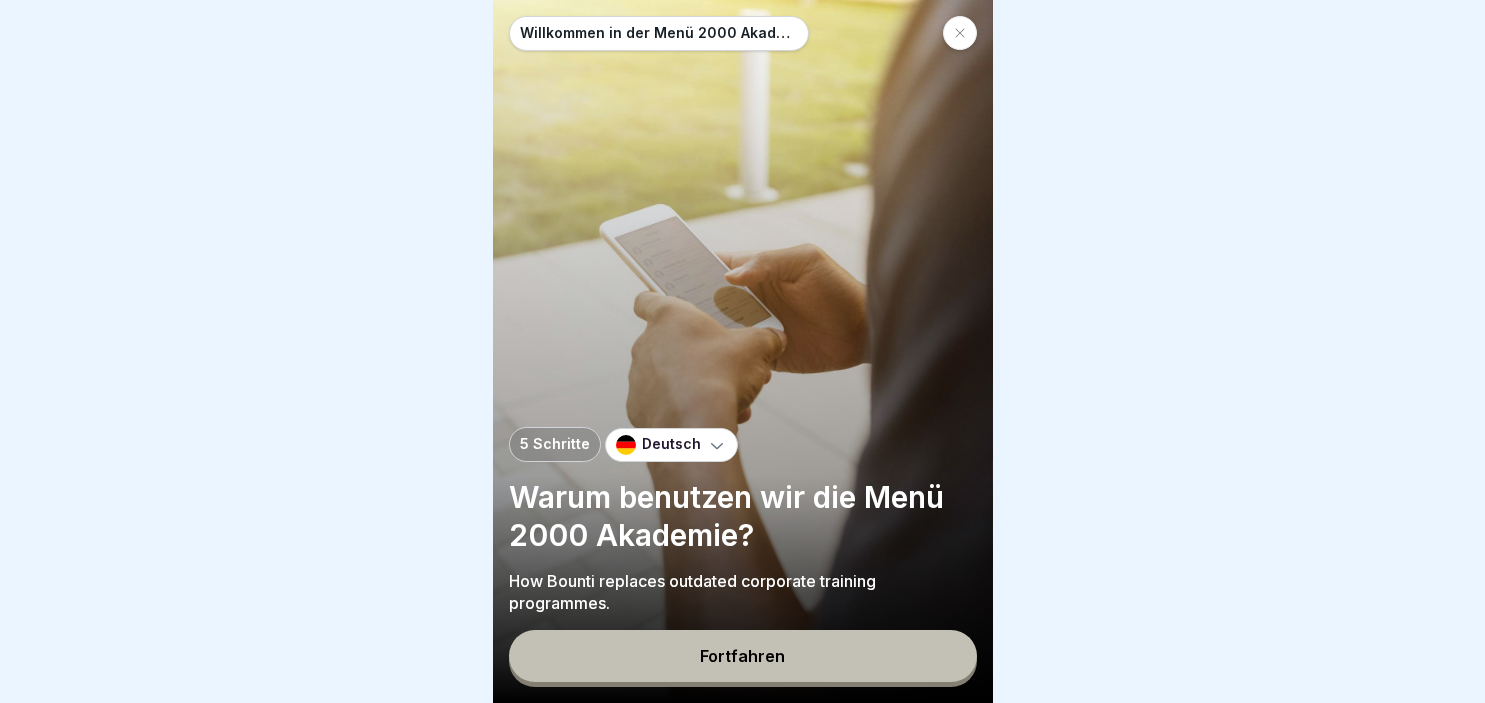 scroll, scrollTop: 0, scrollLeft: 0, axis: both 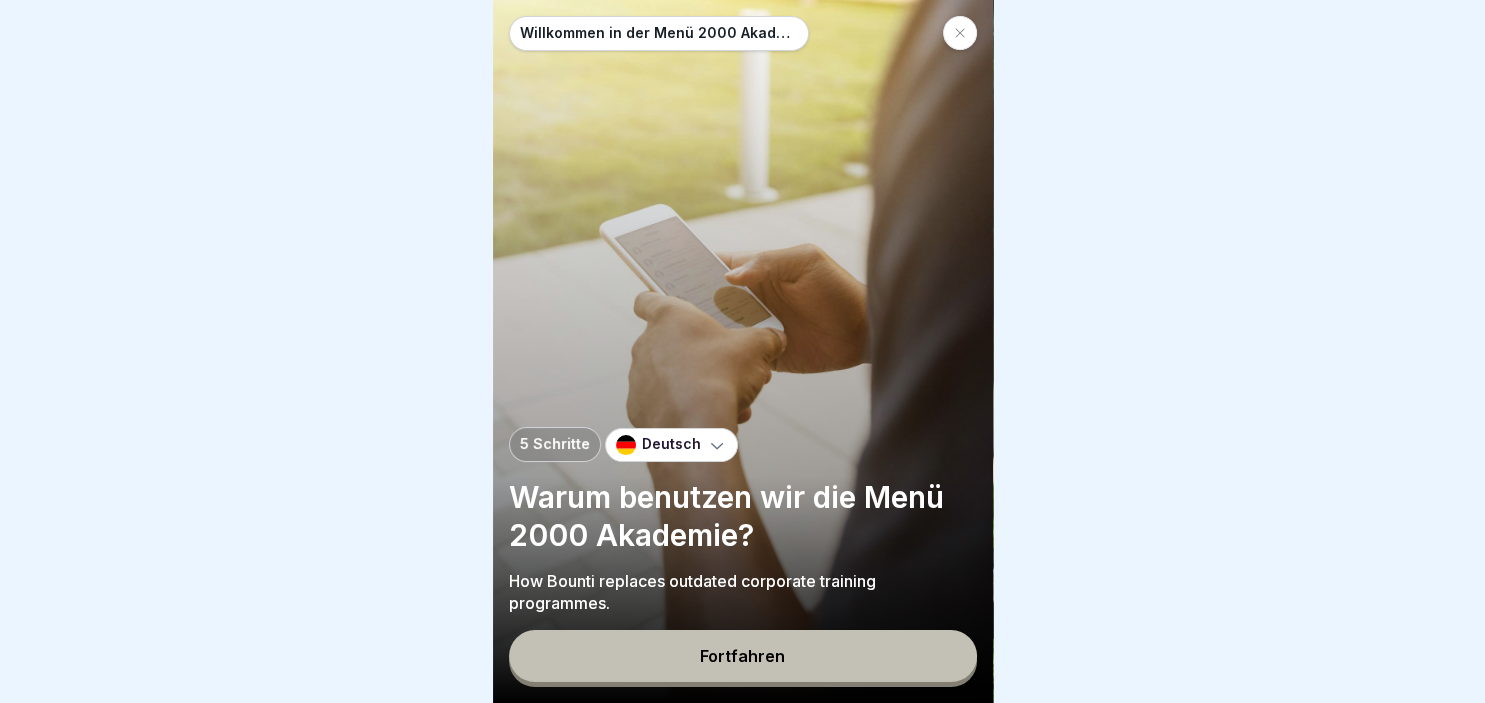 click 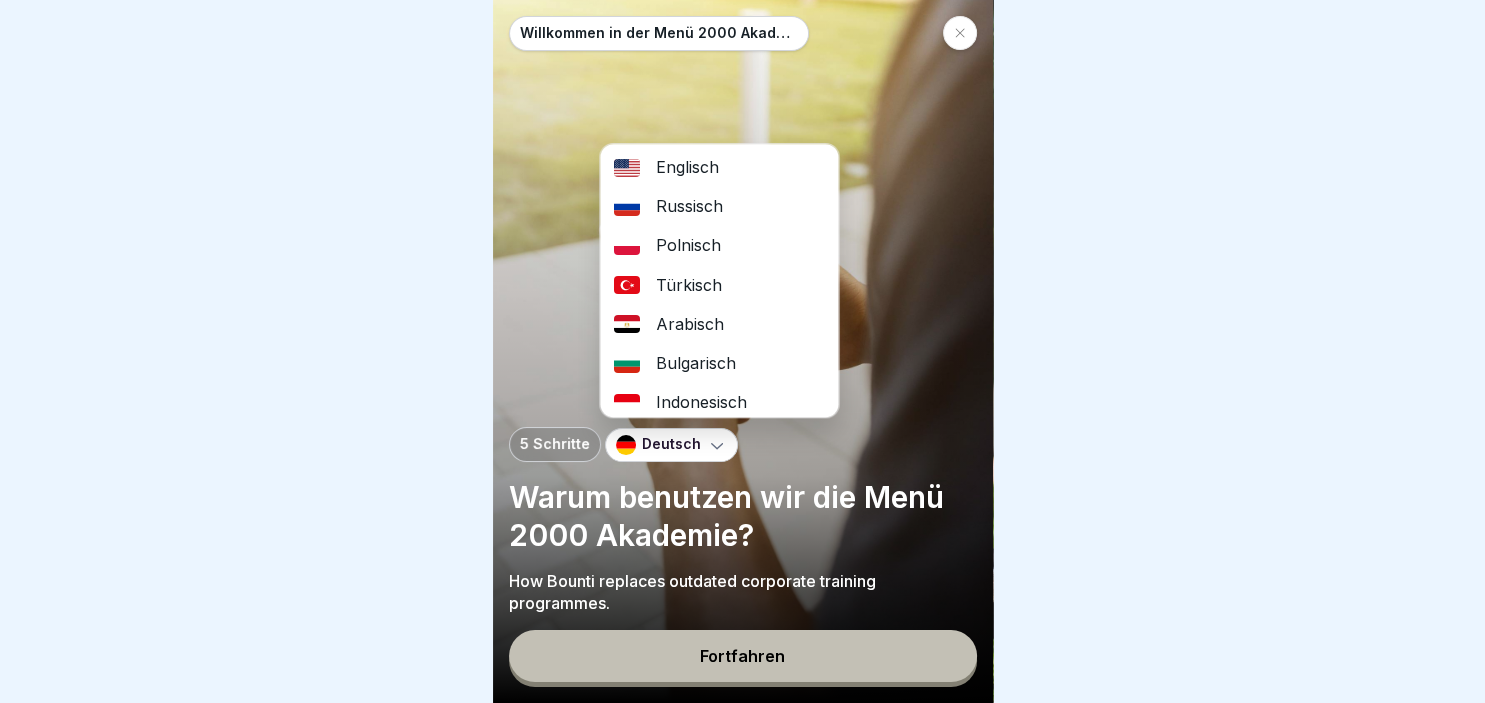click on "Russisch" at bounding box center (719, 206) 